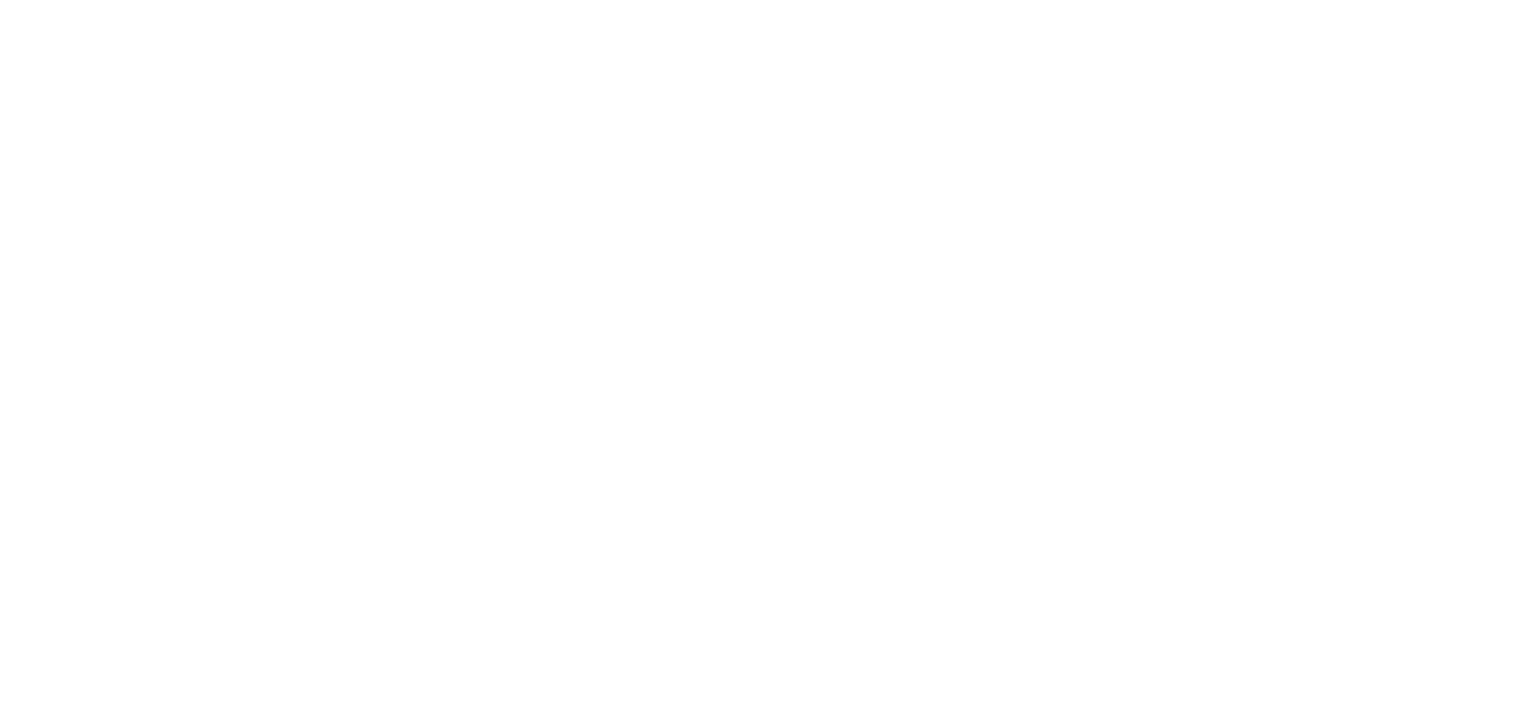 scroll, scrollTop: 0, scrollLeft: 0, axis: both 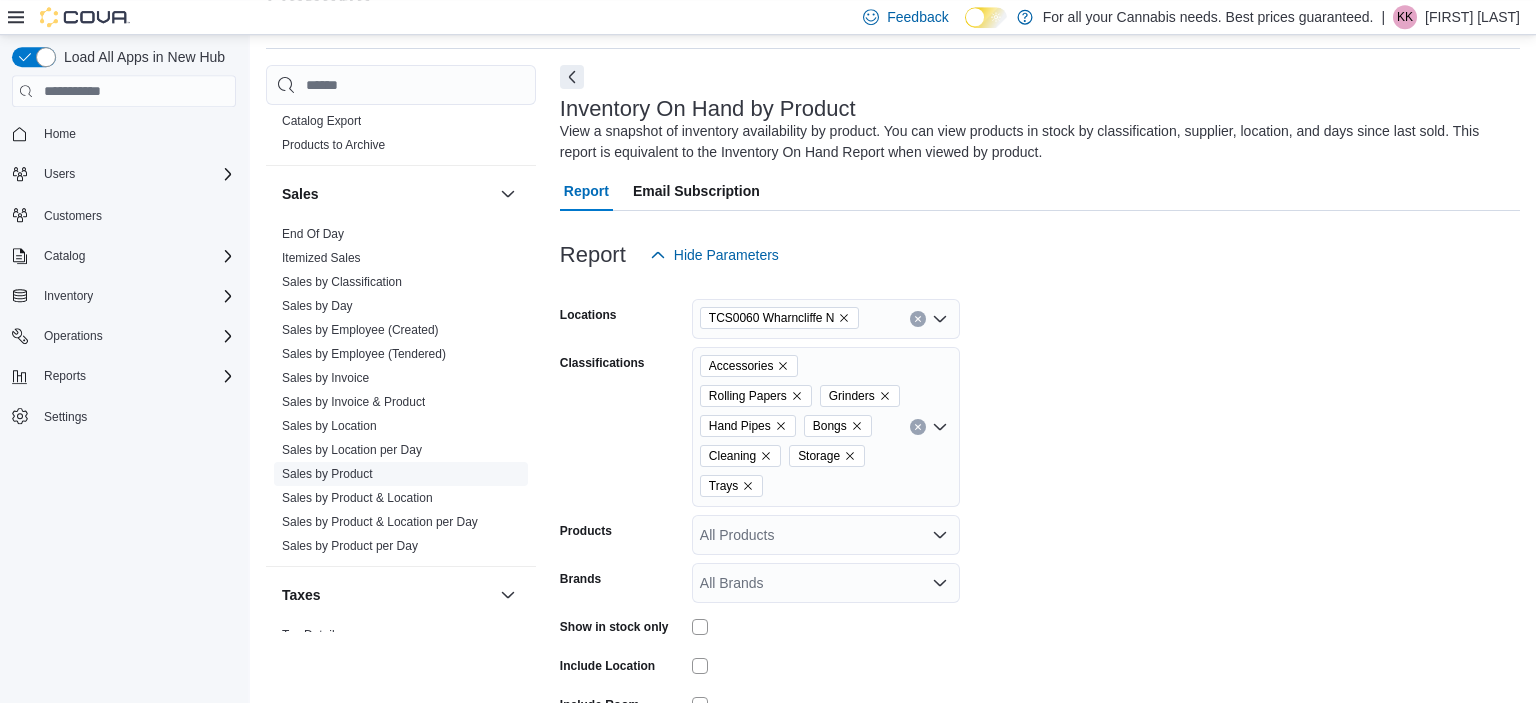 click on "Sales by Product" at bounding box center [401, 474] 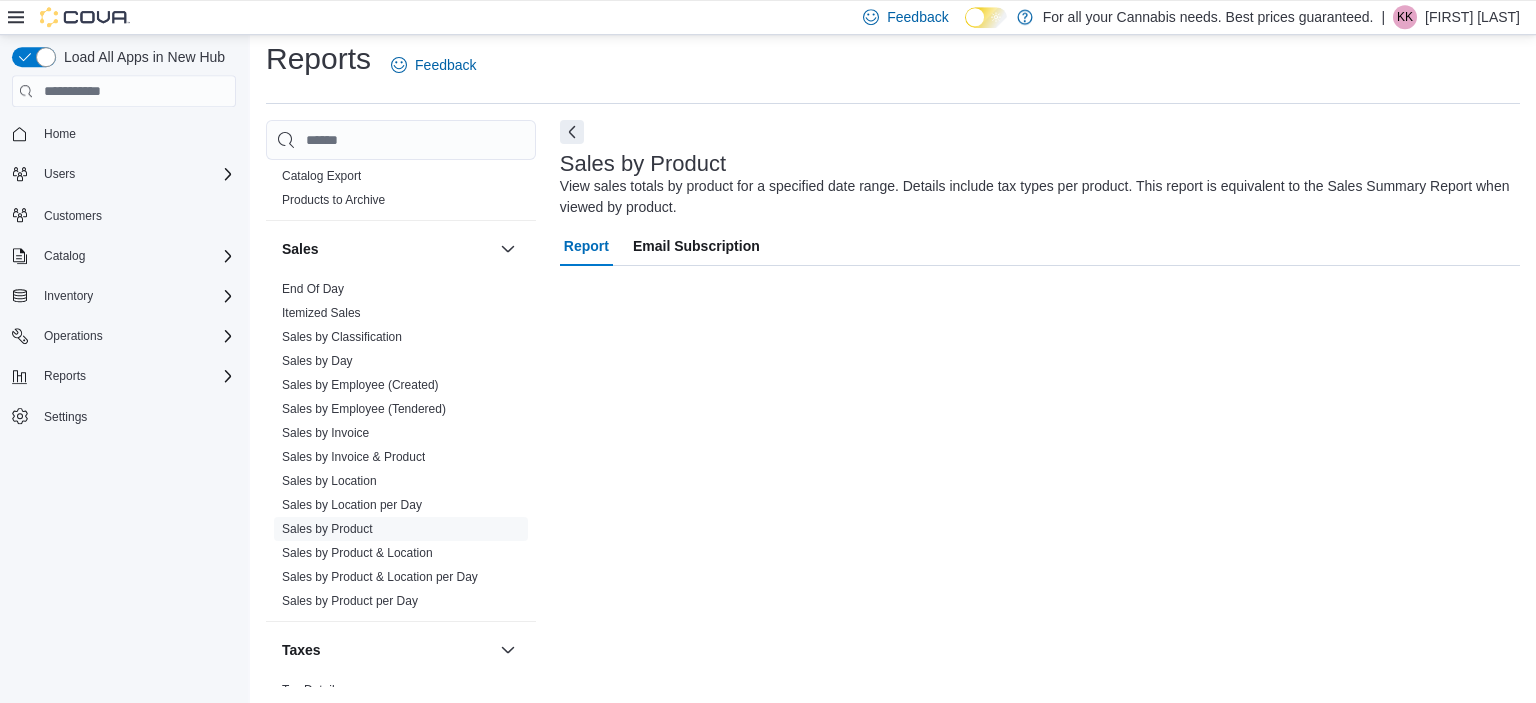 scroll, scrollTop: 12, scrollLeft: 0, axis: vertical 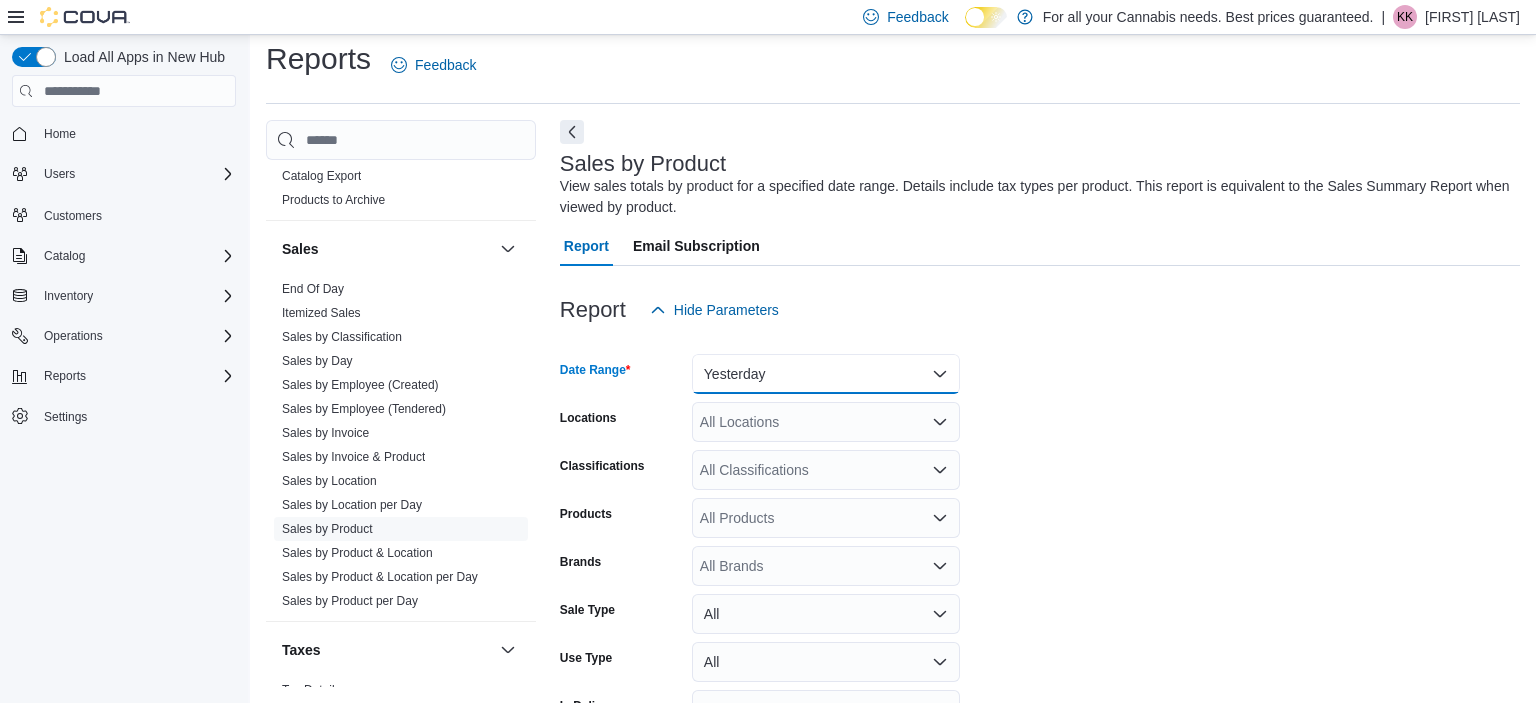 click on "Yesterday" at bounding box center [826, 374] 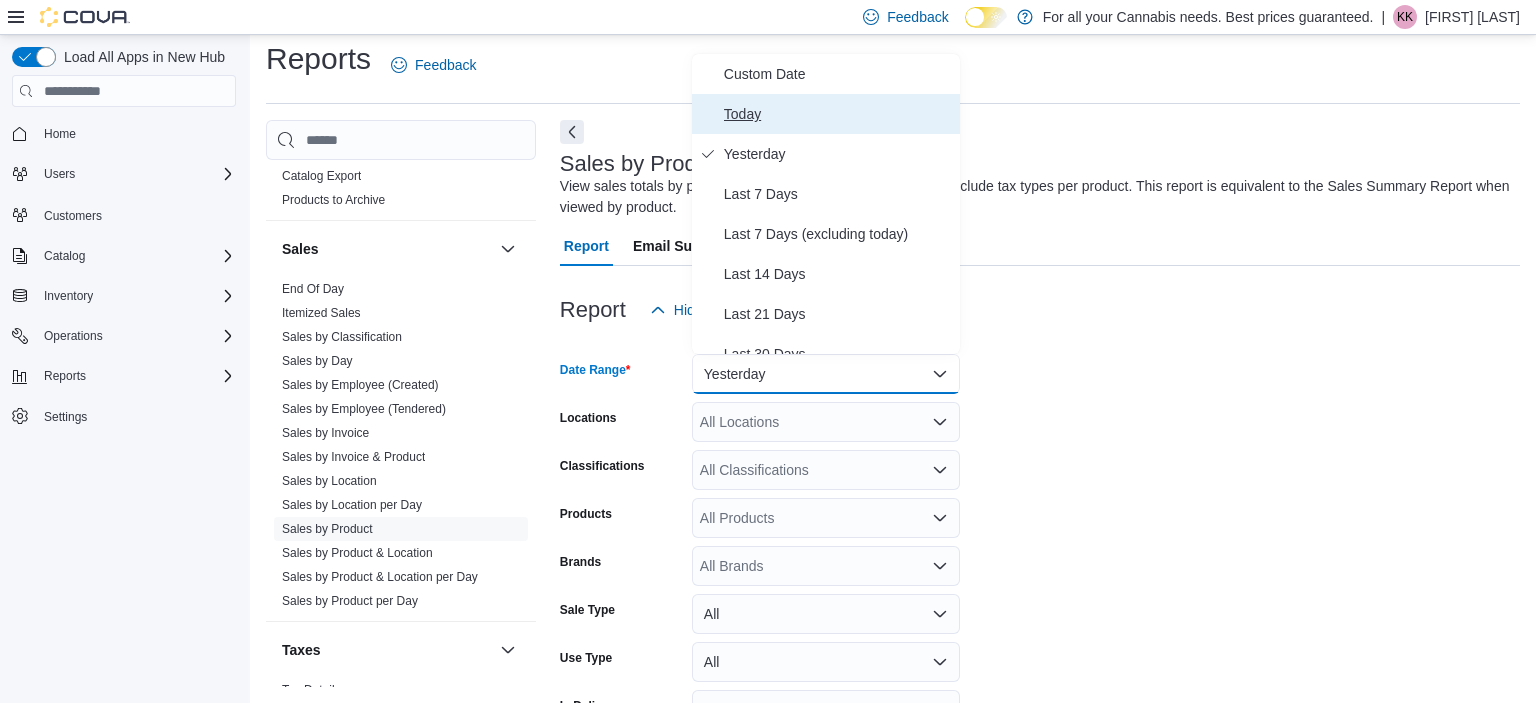 click on "Today" at bounding box center [838, 114] 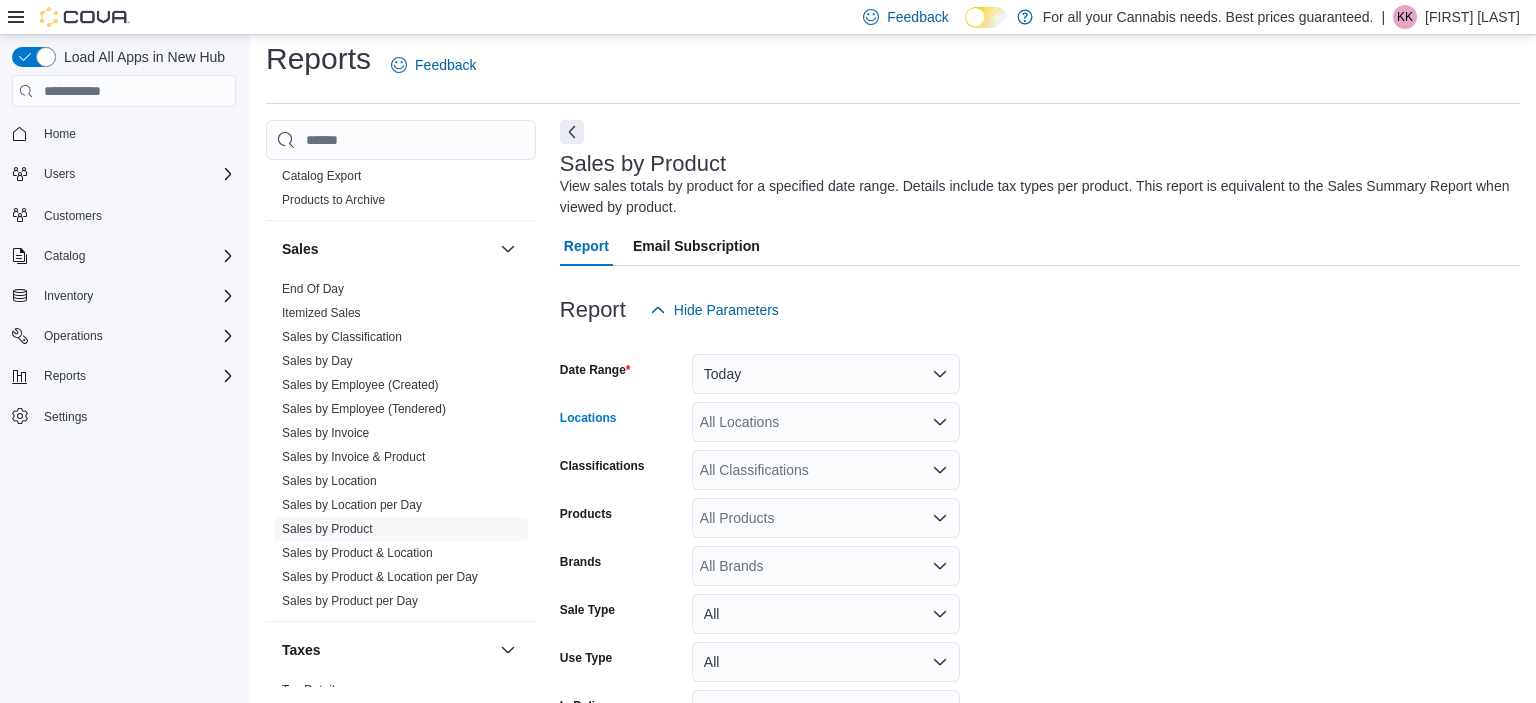 click on "All Locations" at bounding box center (826, 422) 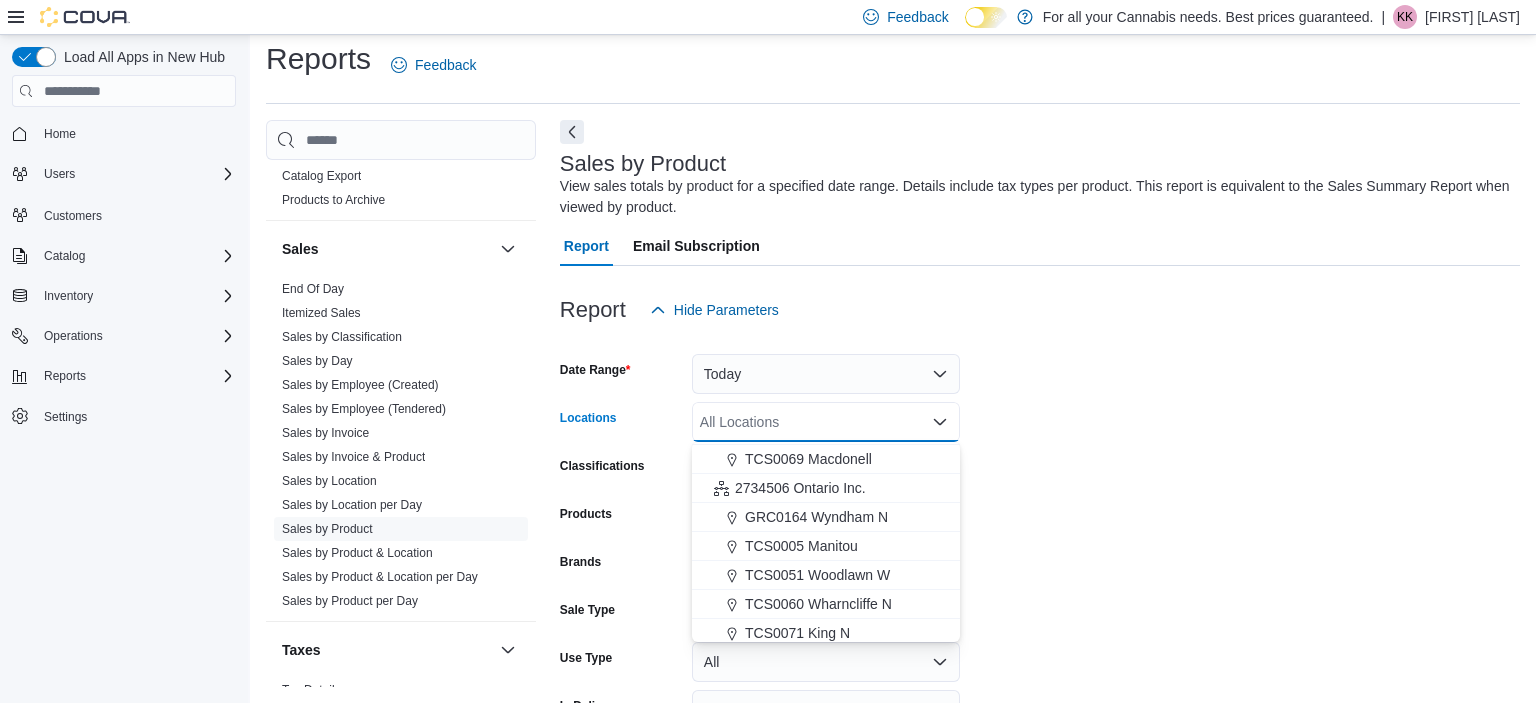 scroll, scrollTop: 112, scrollLeft: 0, axis: vertical 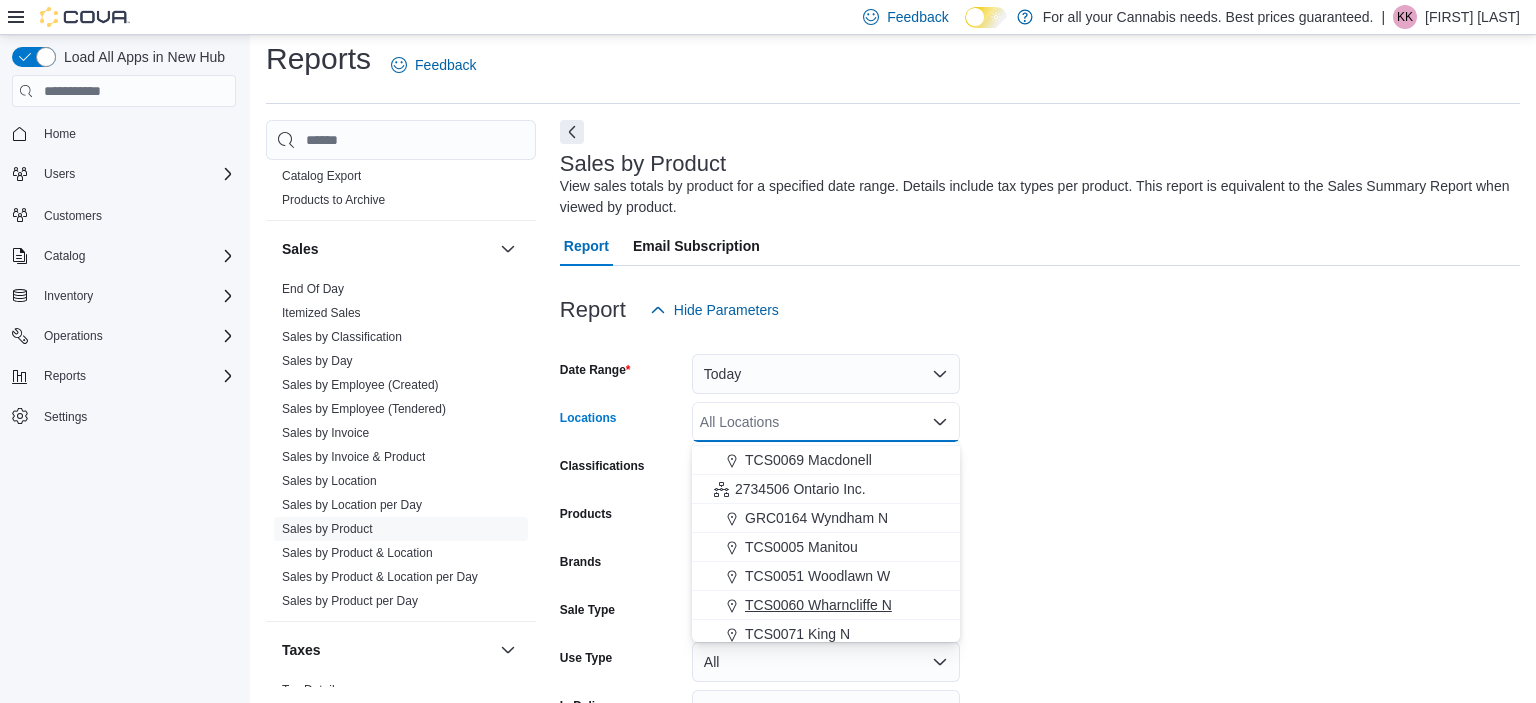 click on "TCS0060 Wharncliffe N" at bounding box center (818, 605) 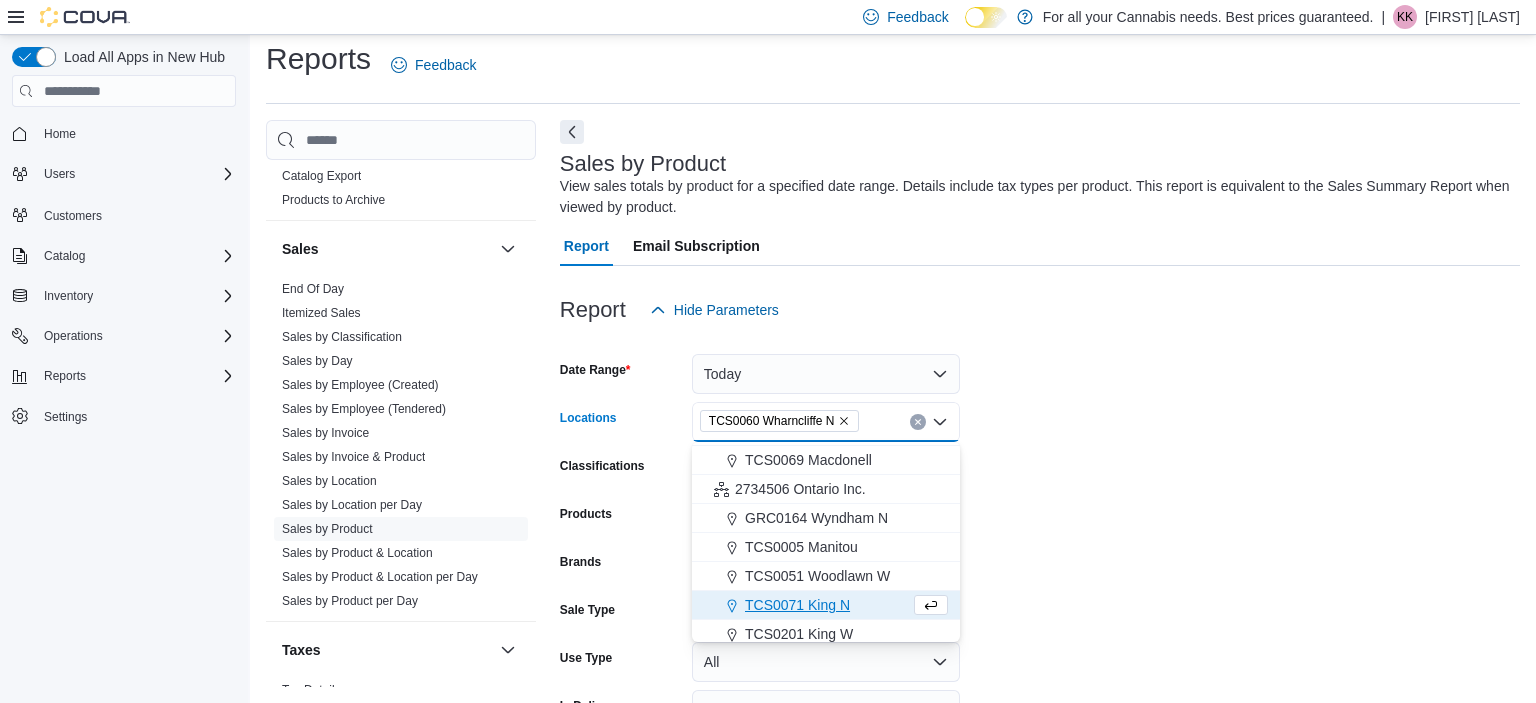 click at bounding box center (1040, 342) 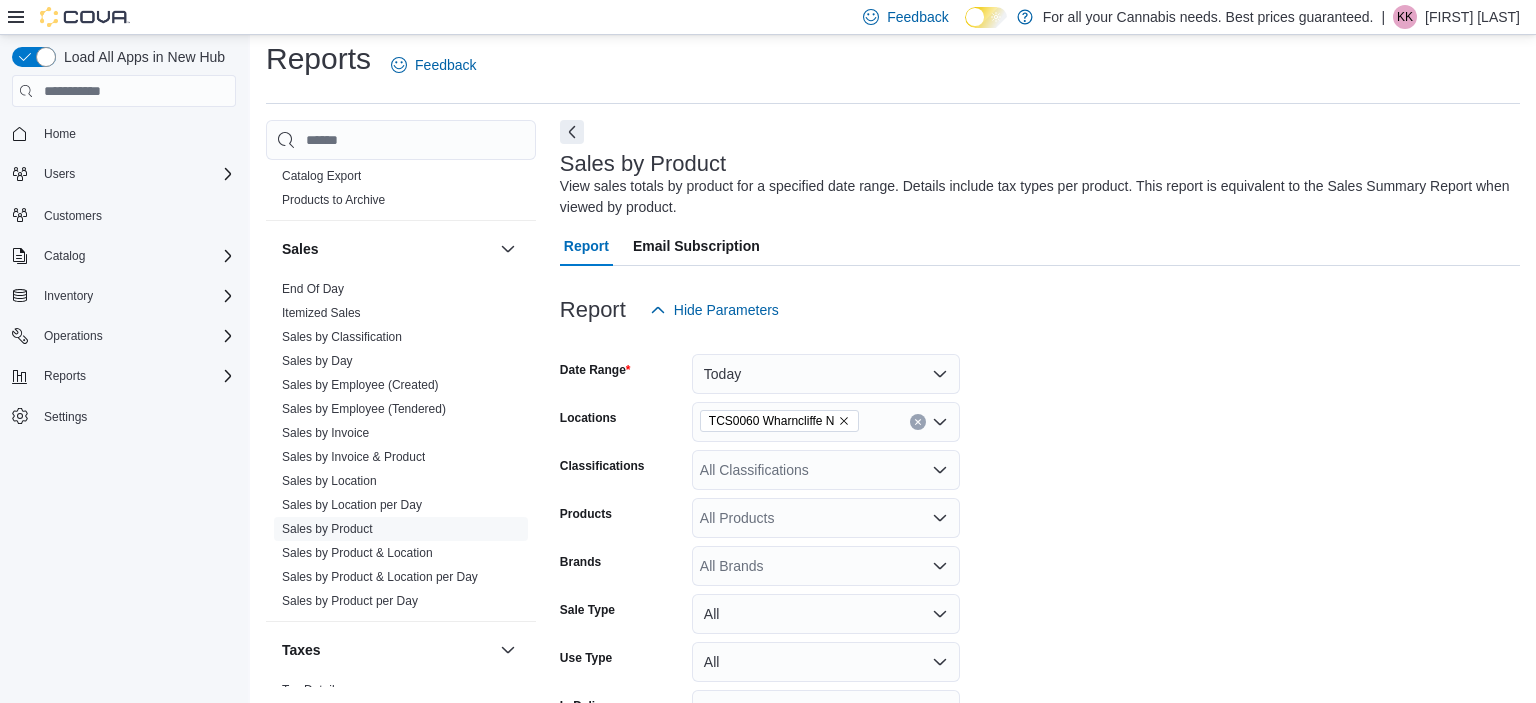 click on "TCS0060 Wharncliffe N" at bounding box center [826, 422] 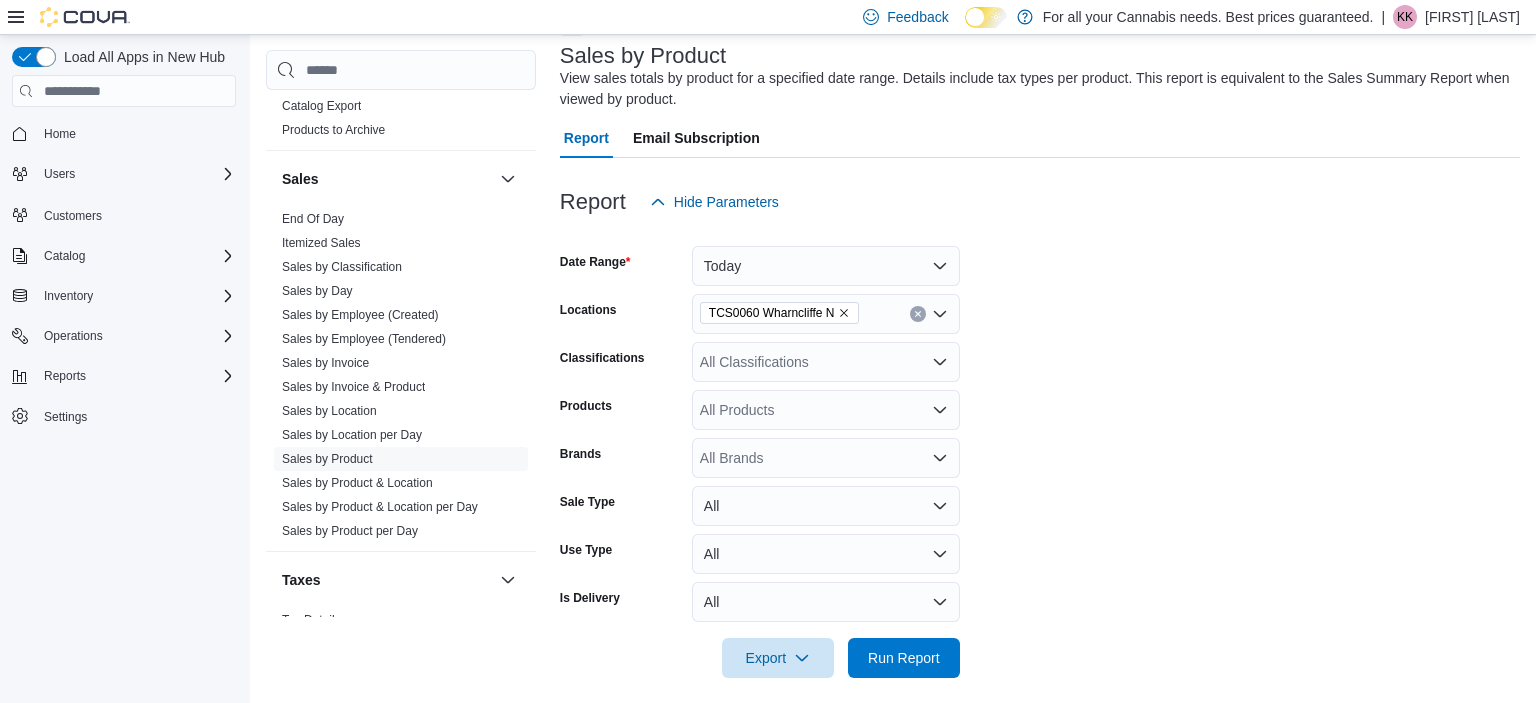scroll, scrollTop: 135, scrollLeft: 0, axis: vertical 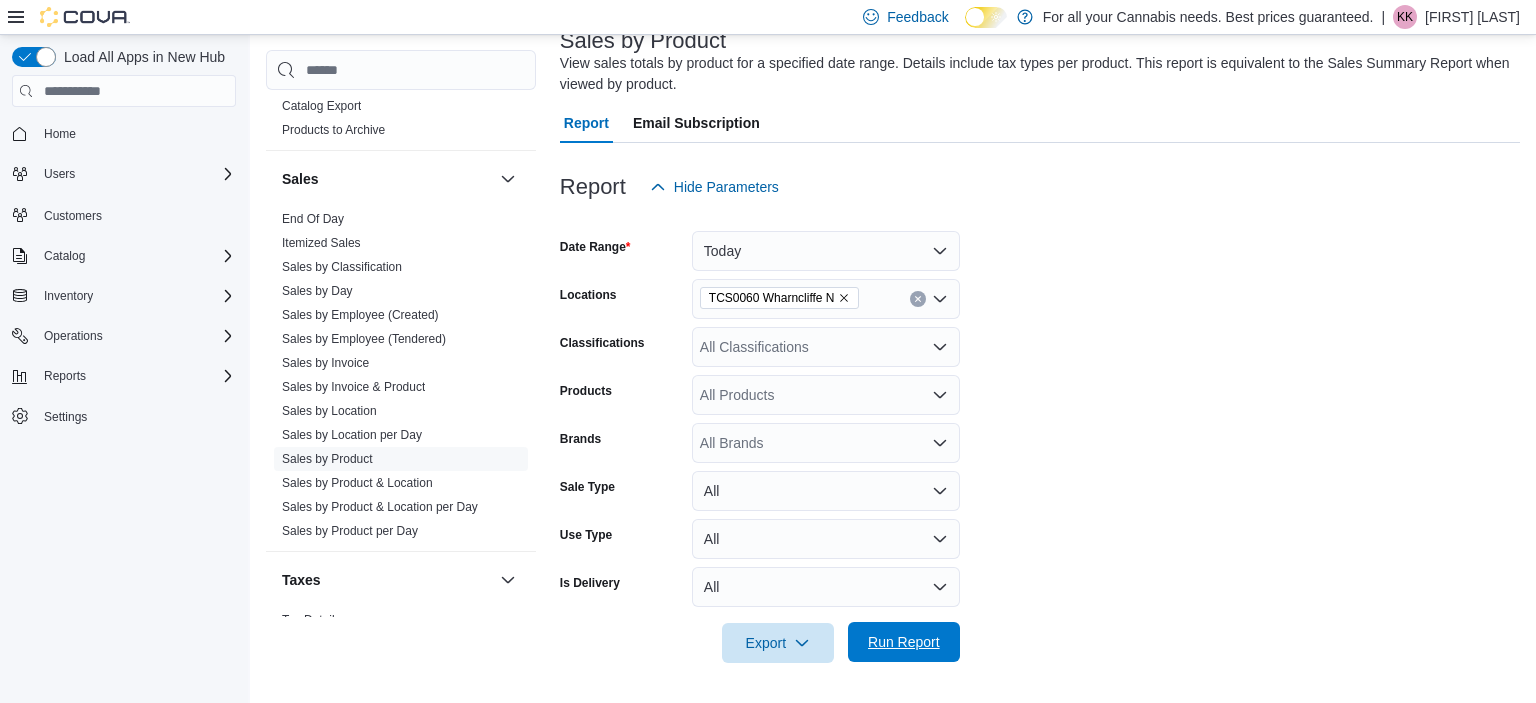 click on "Run Report" at bounding box center (904, 642) 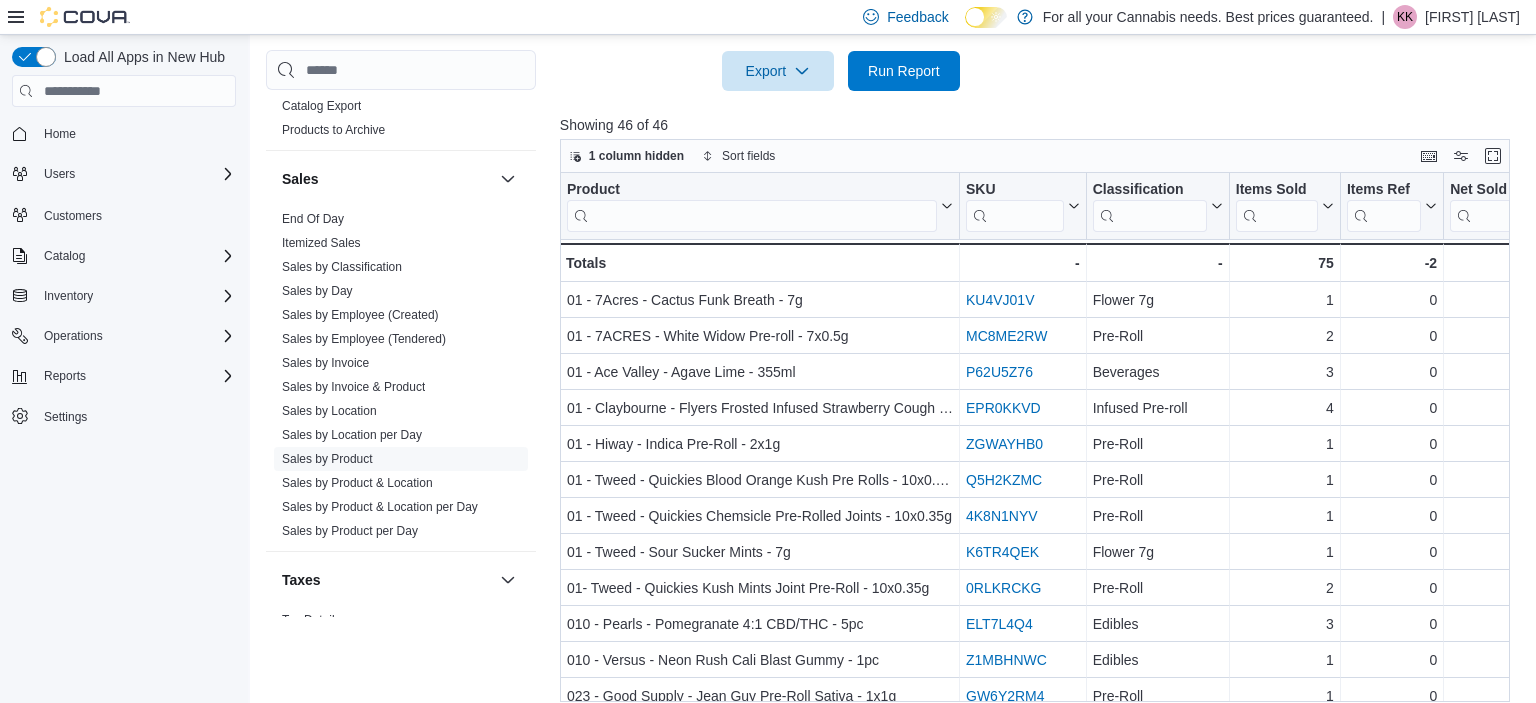scroll, scrollTop: 721, scrollLeft: 0, axis: vertical 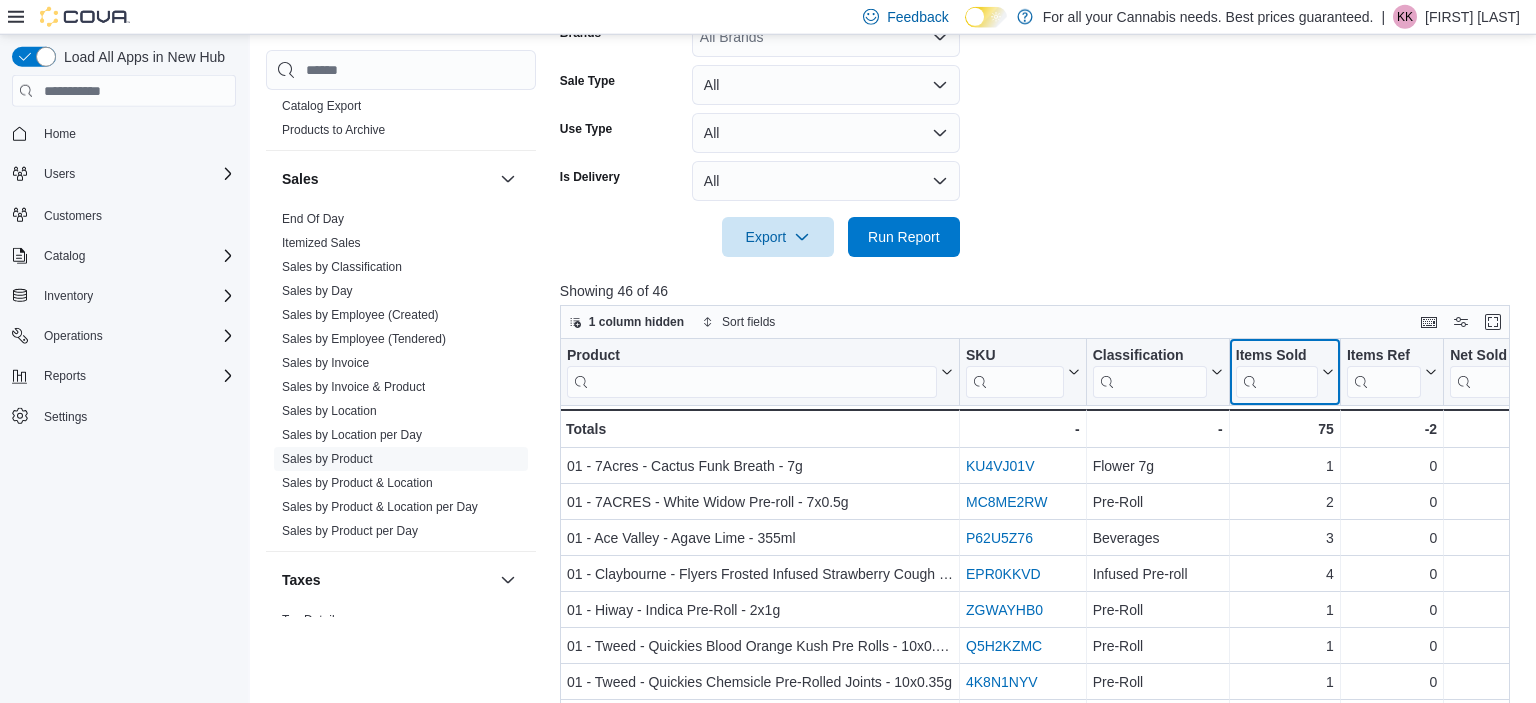 click 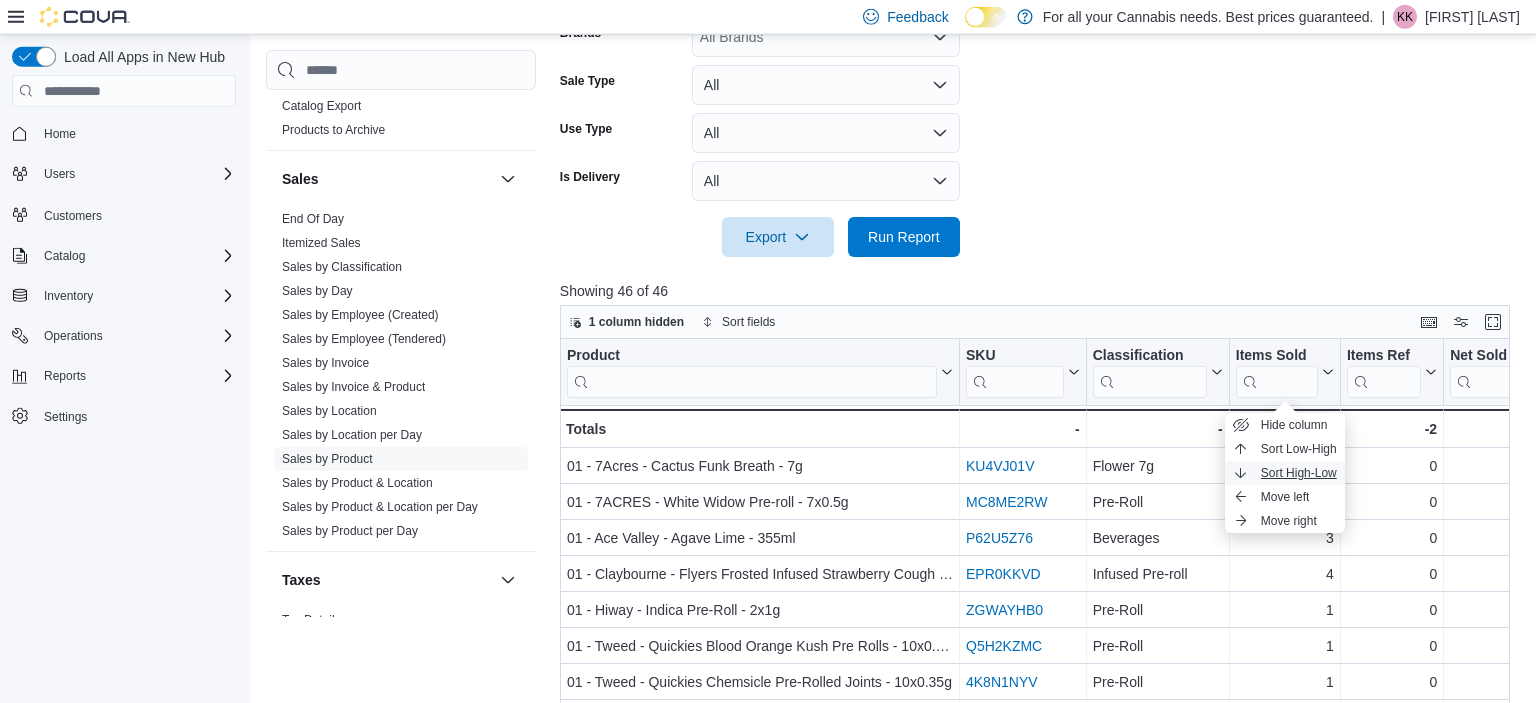 click on "Sort High-Low" at bounding box center (1299, 473) 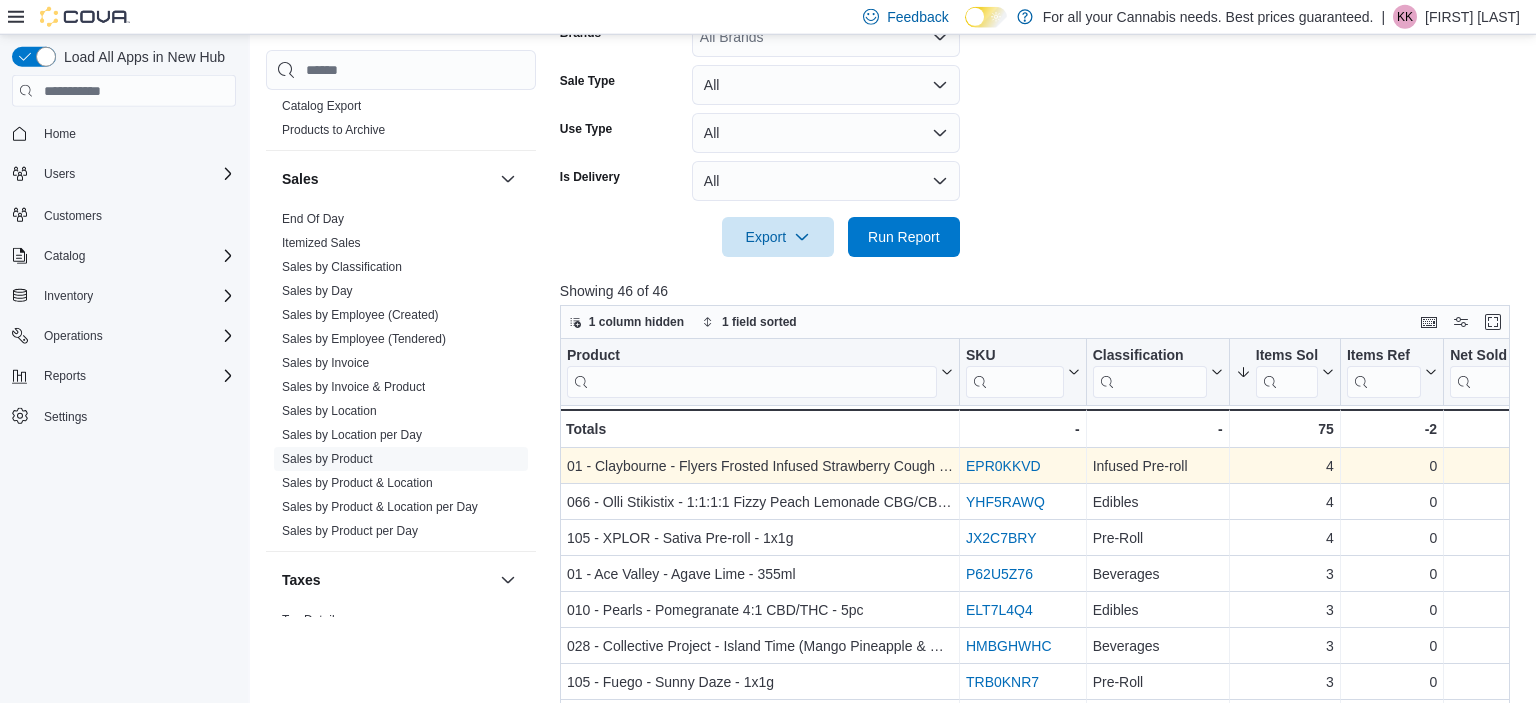 click on "EPR0KKVD" at bounding box center (1003, 466) 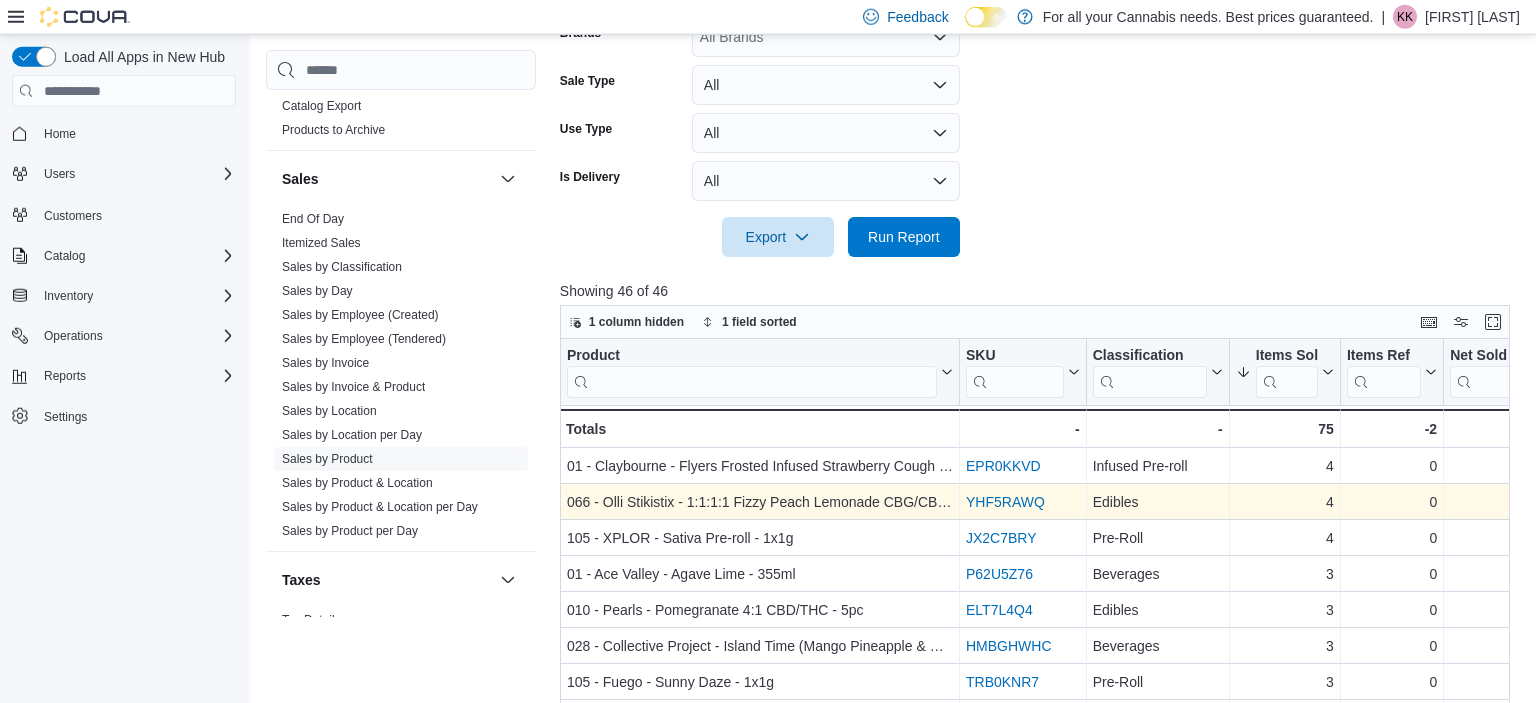 click on "YHF5RAWQ" at bounding box center [1005, 502] 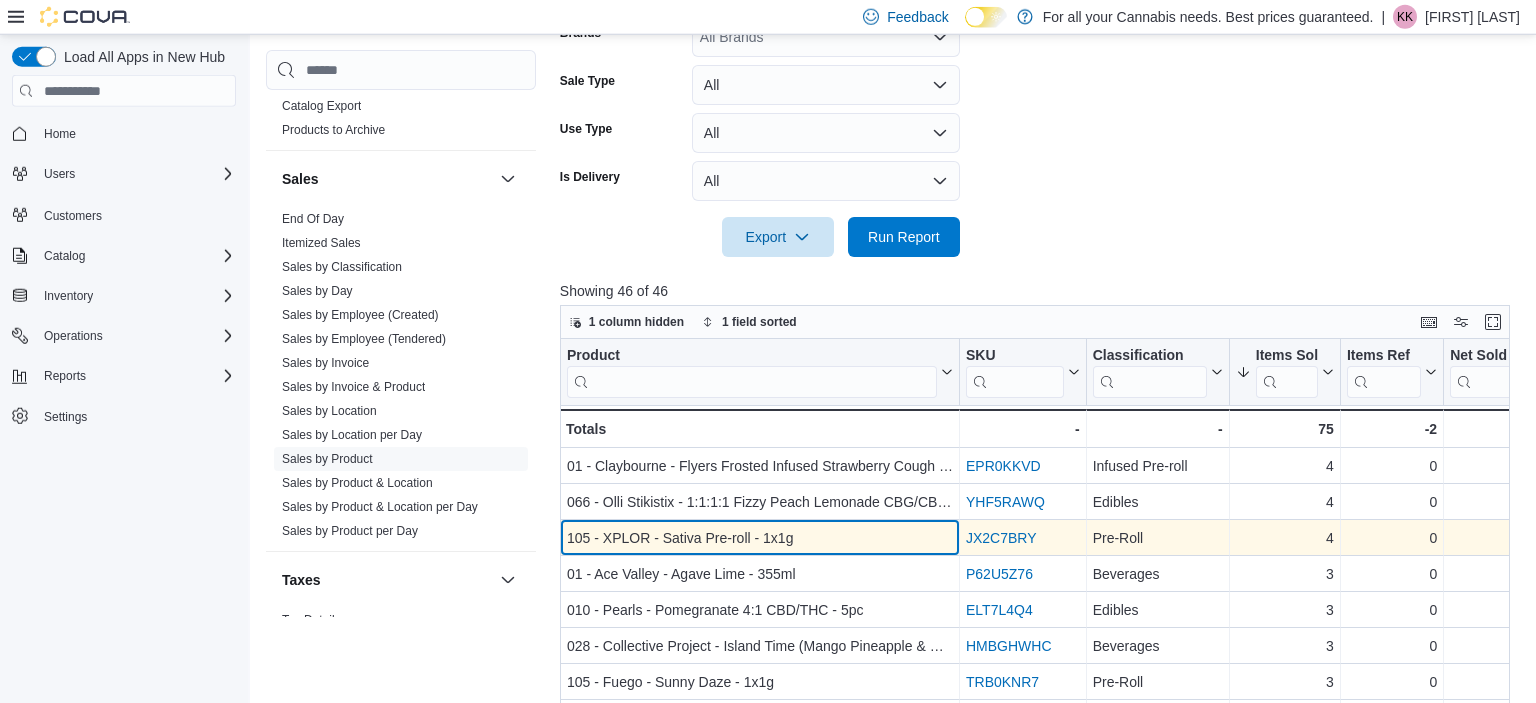 click on "105 - XPLOR - Sativa Pre-roll - 1x1g" at bounding box center [760, 538] 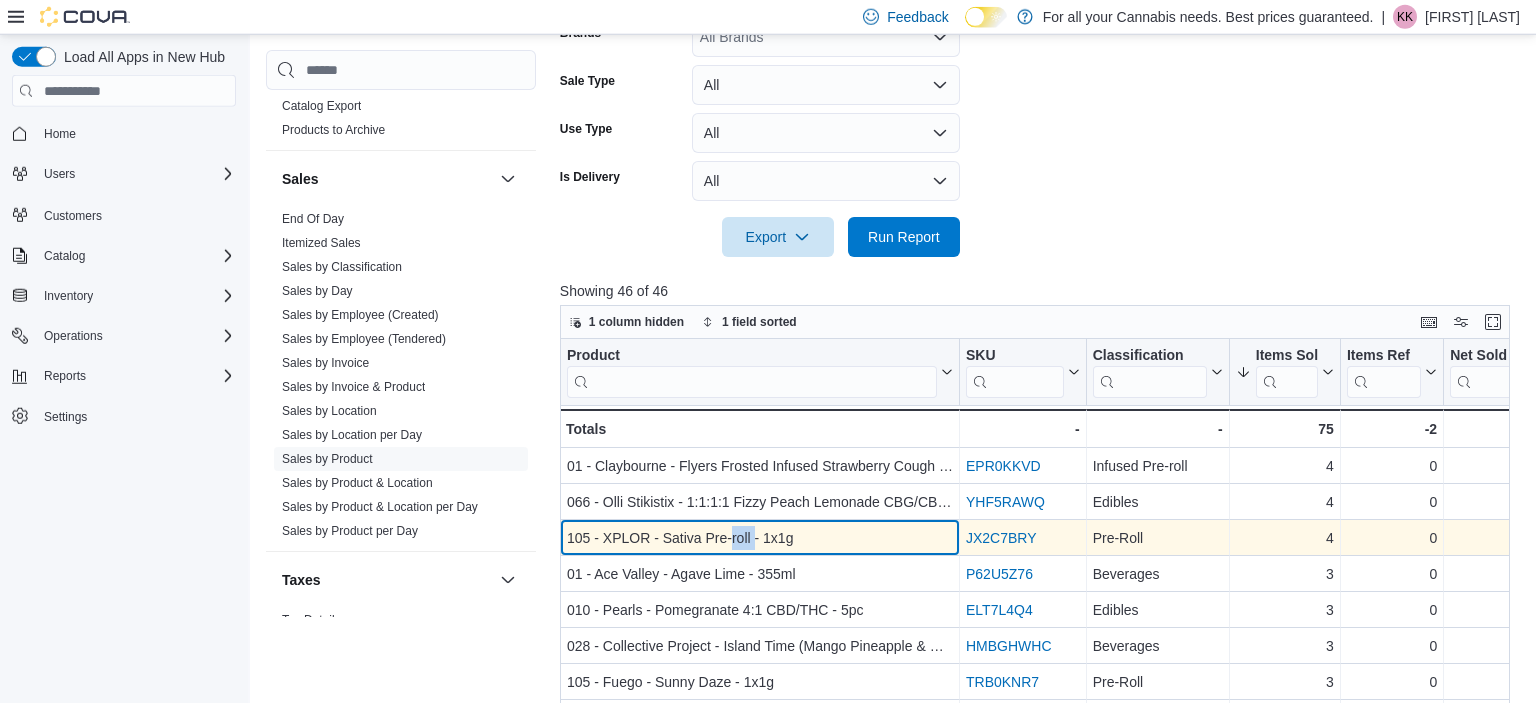 click on "105 - XPLOR - Sativa Pre-roll - 1x1g" at bounding box center (760, 538) 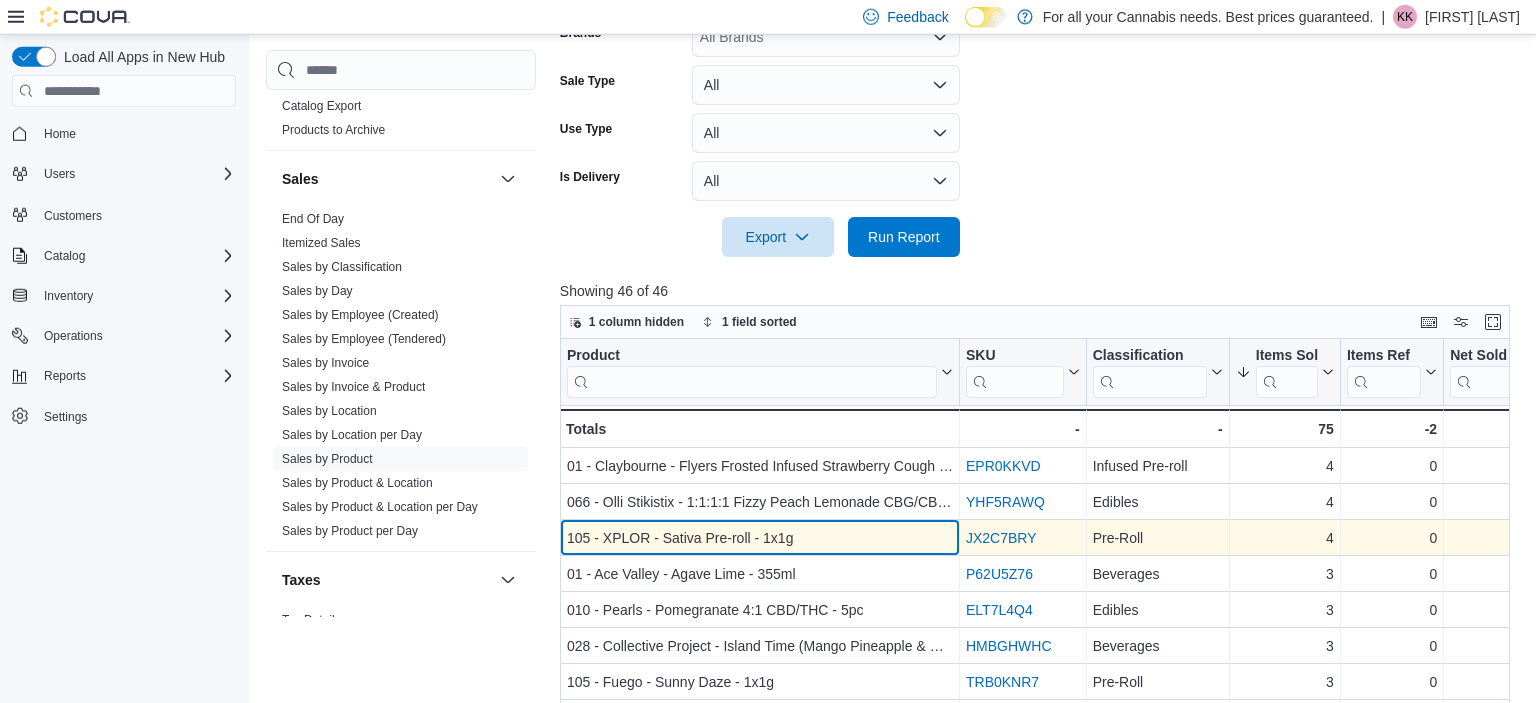click on "105 - XPLOR - Sativa Pre-roll - 1x1g" at bounding box center (760, 538) 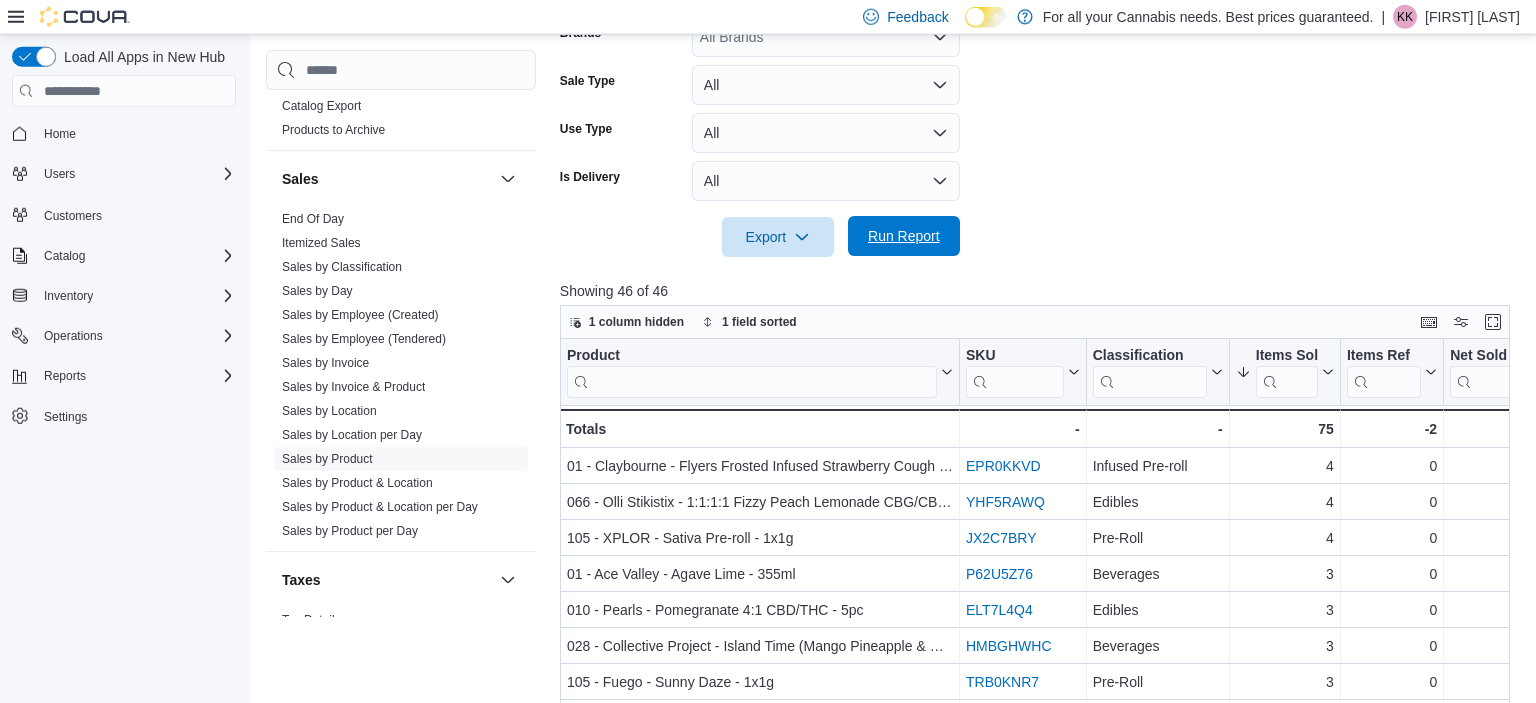 click on "Run Report" at bounding box center (904, 236) 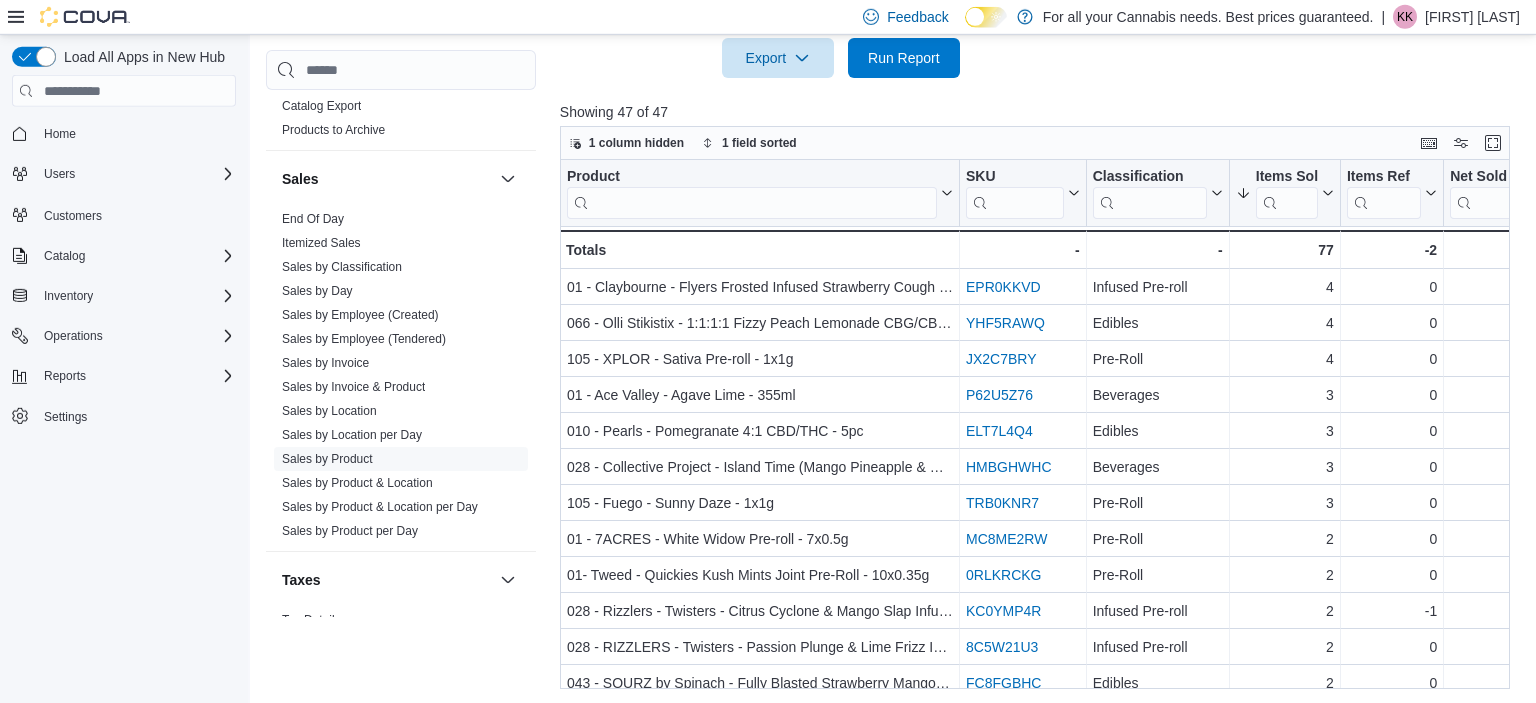 scroll, scrollTop: 721, scrollLeft: 0, axis: vertical 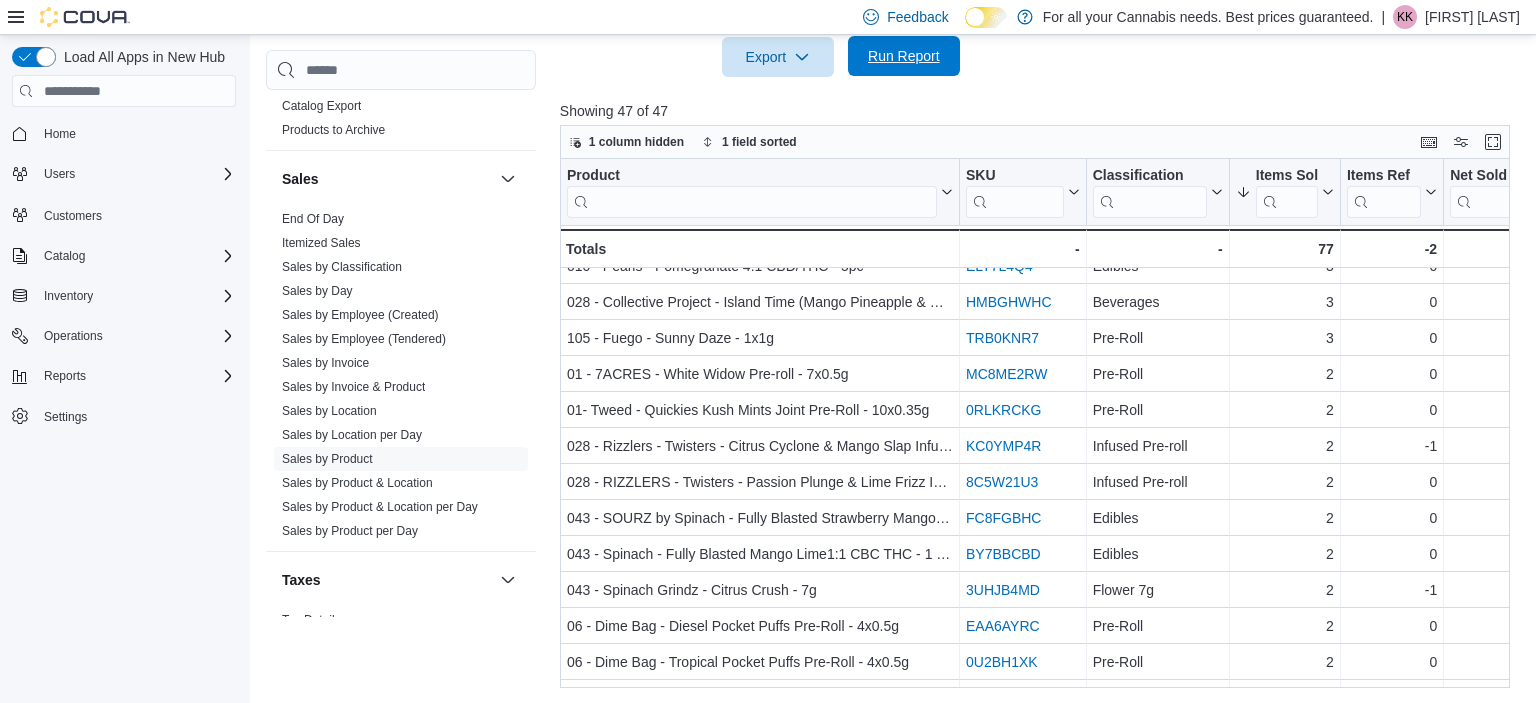 click on "Run Report" at bounding box center [904, 56] 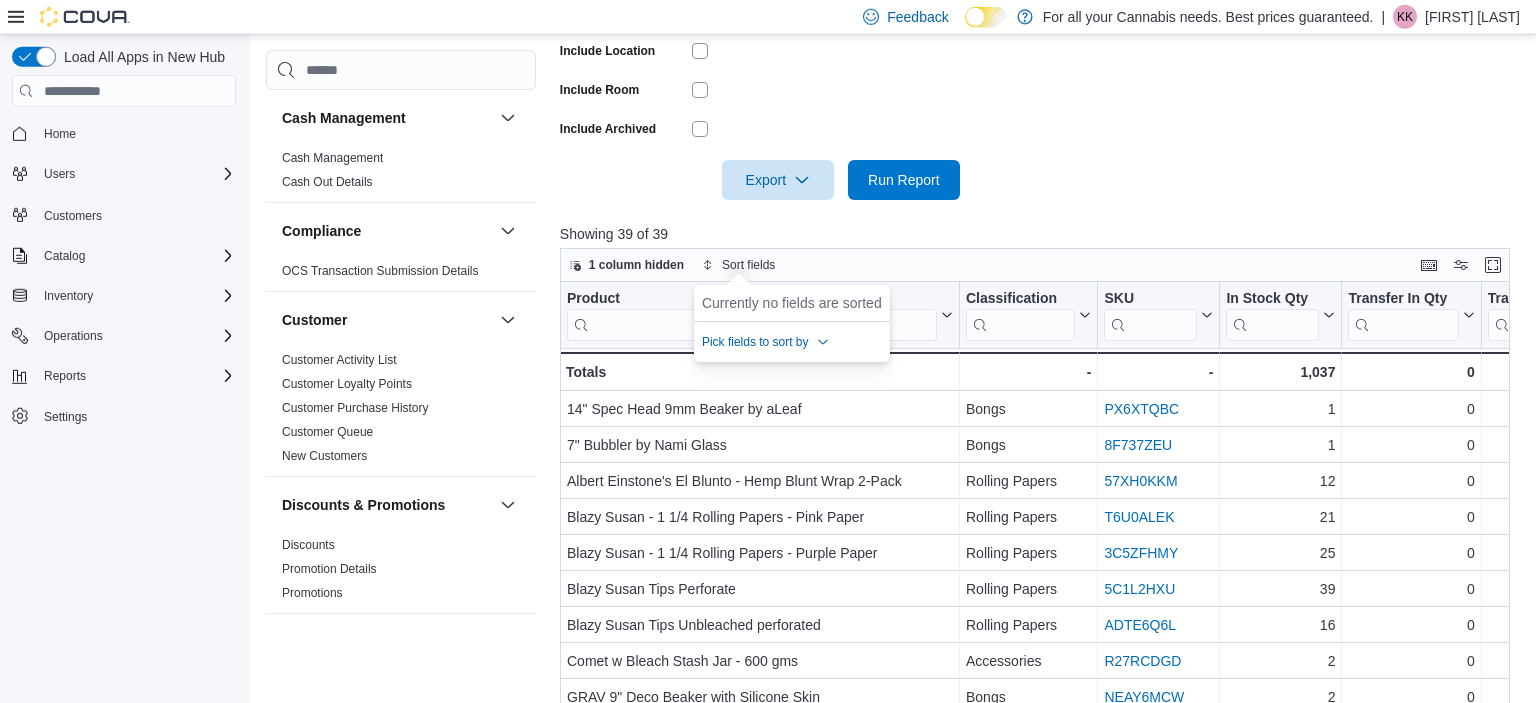 scroll, scrollTop: 682, scrollLeft: 0, axis: vertical 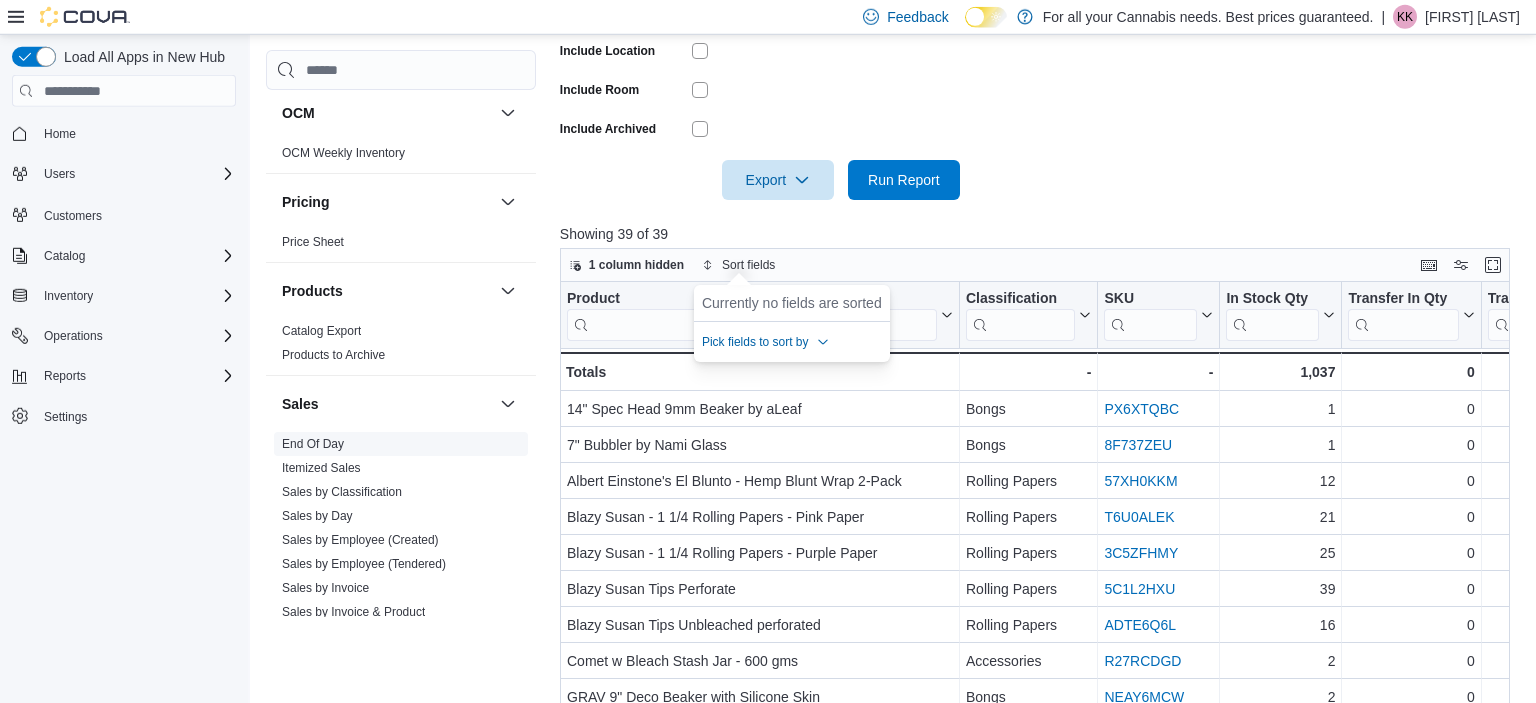 click on "End Of Day" at bounding box center [313, 444] 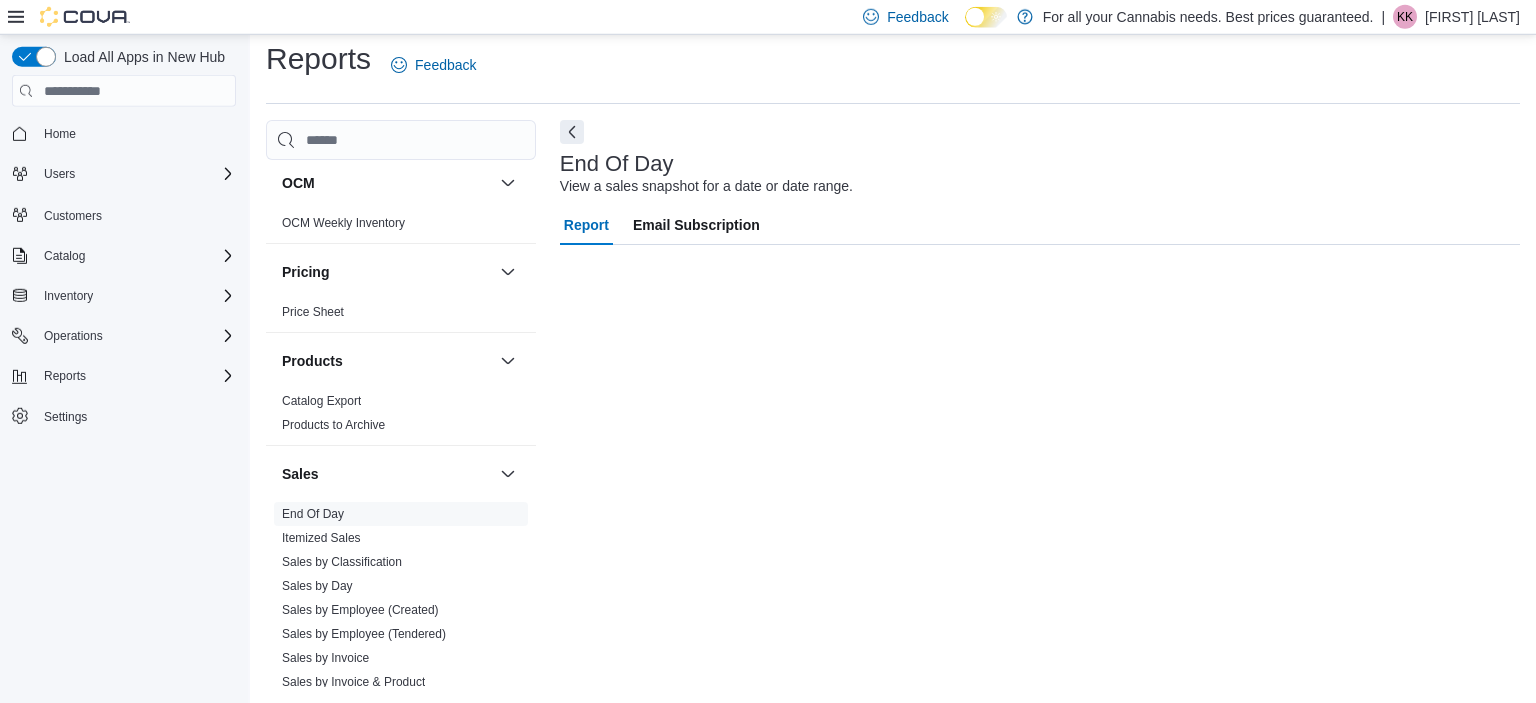 scroll, scrollTop: 12, scrollLeft: 0, axis: vertical 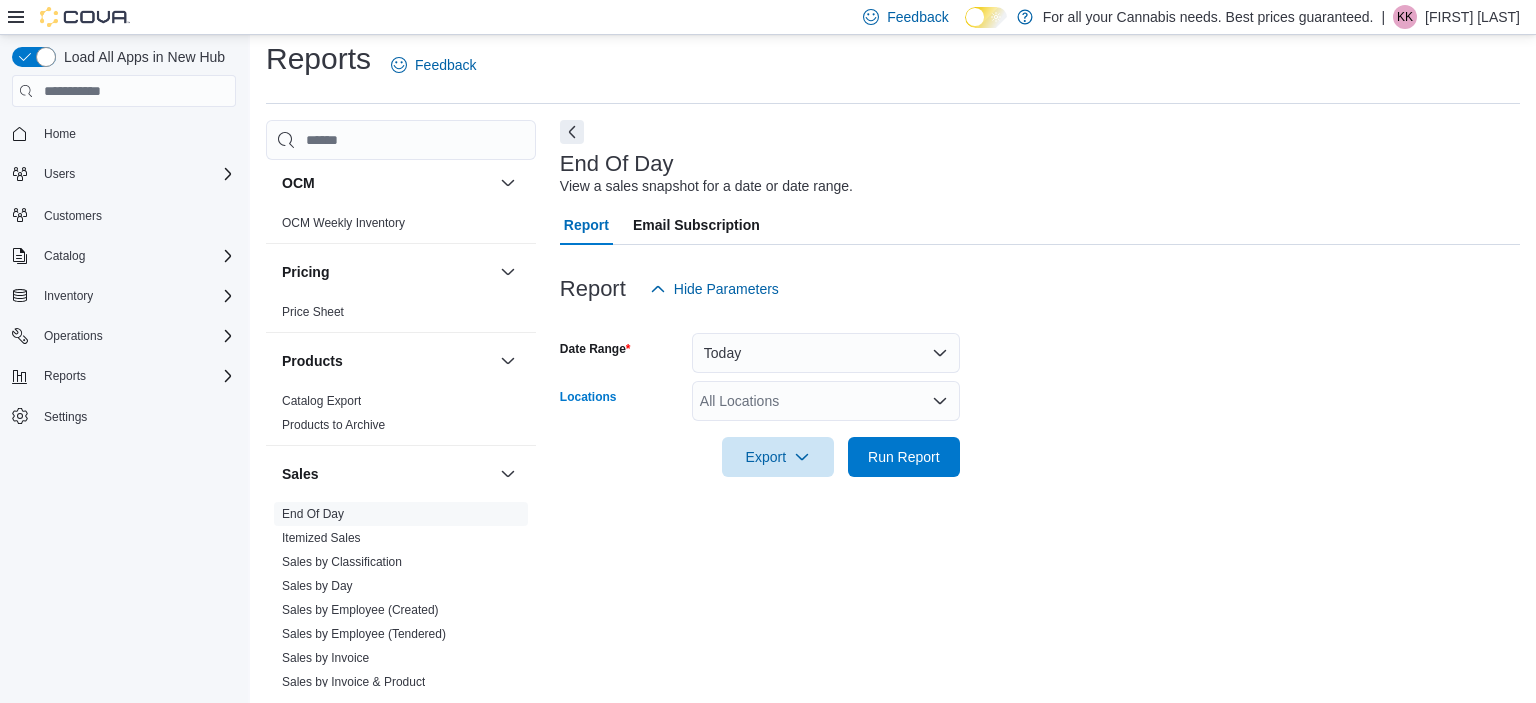 click on "All Locations" at bounding box center (826, 401) 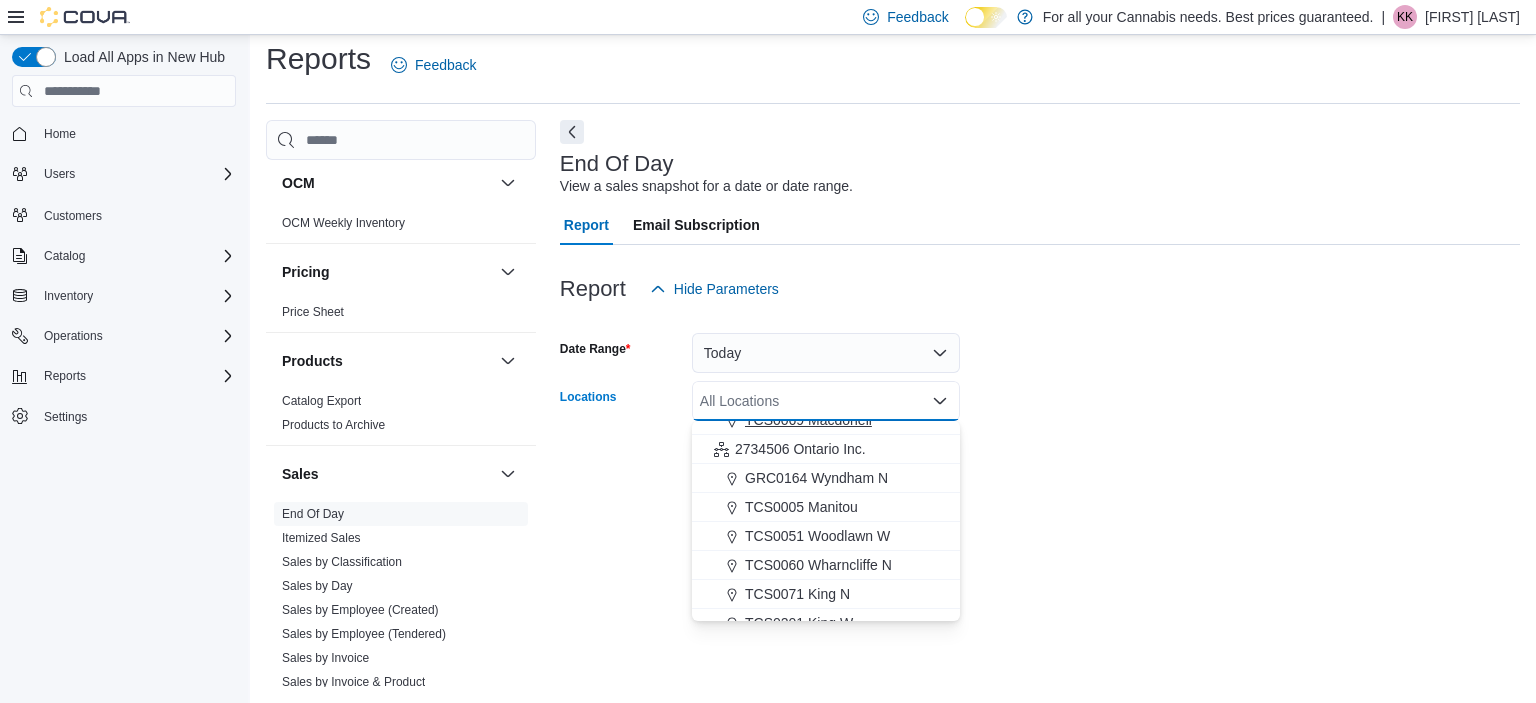 scroll, scrollTop: 134, scrollLeft: 0, axis: vertical 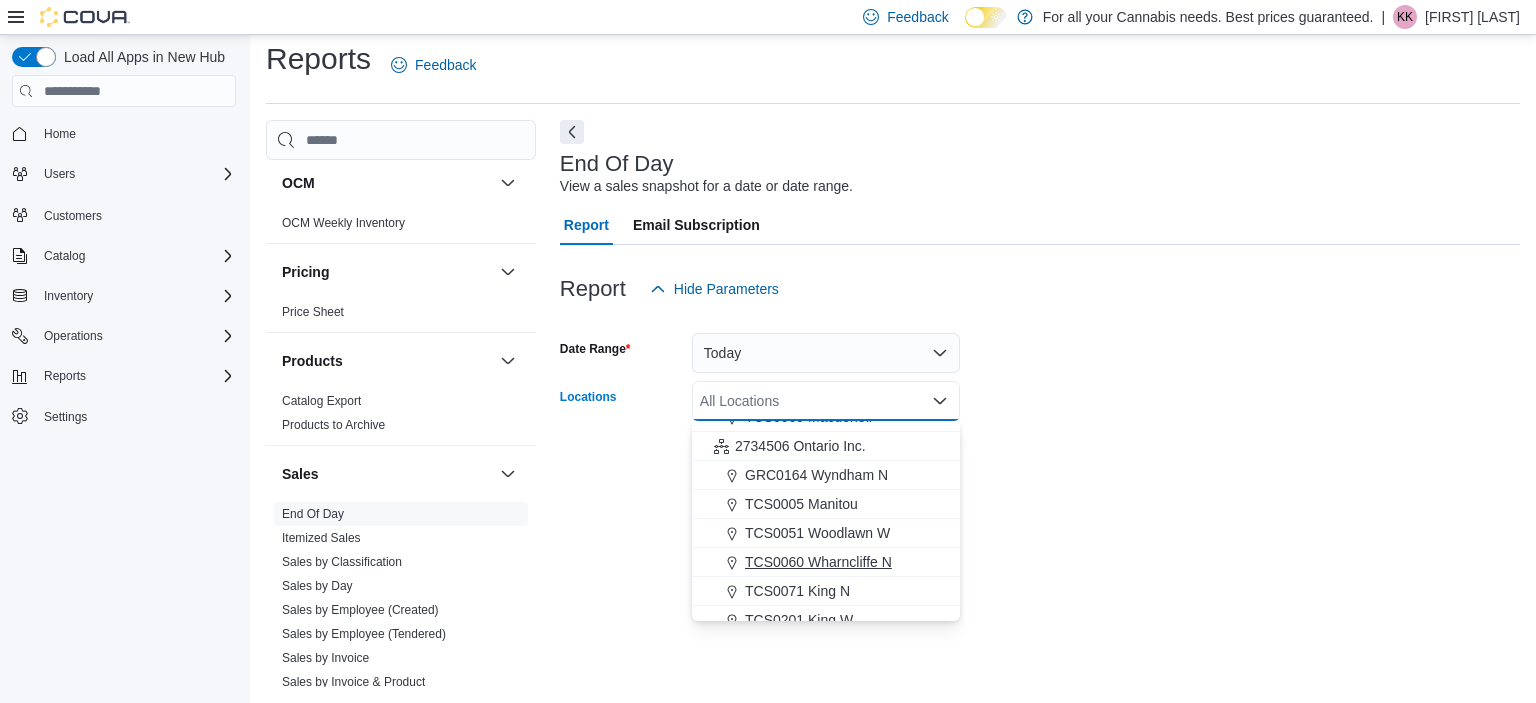 click on "TCS0060 Wharncliffe N" at bounding box center [818, 562] 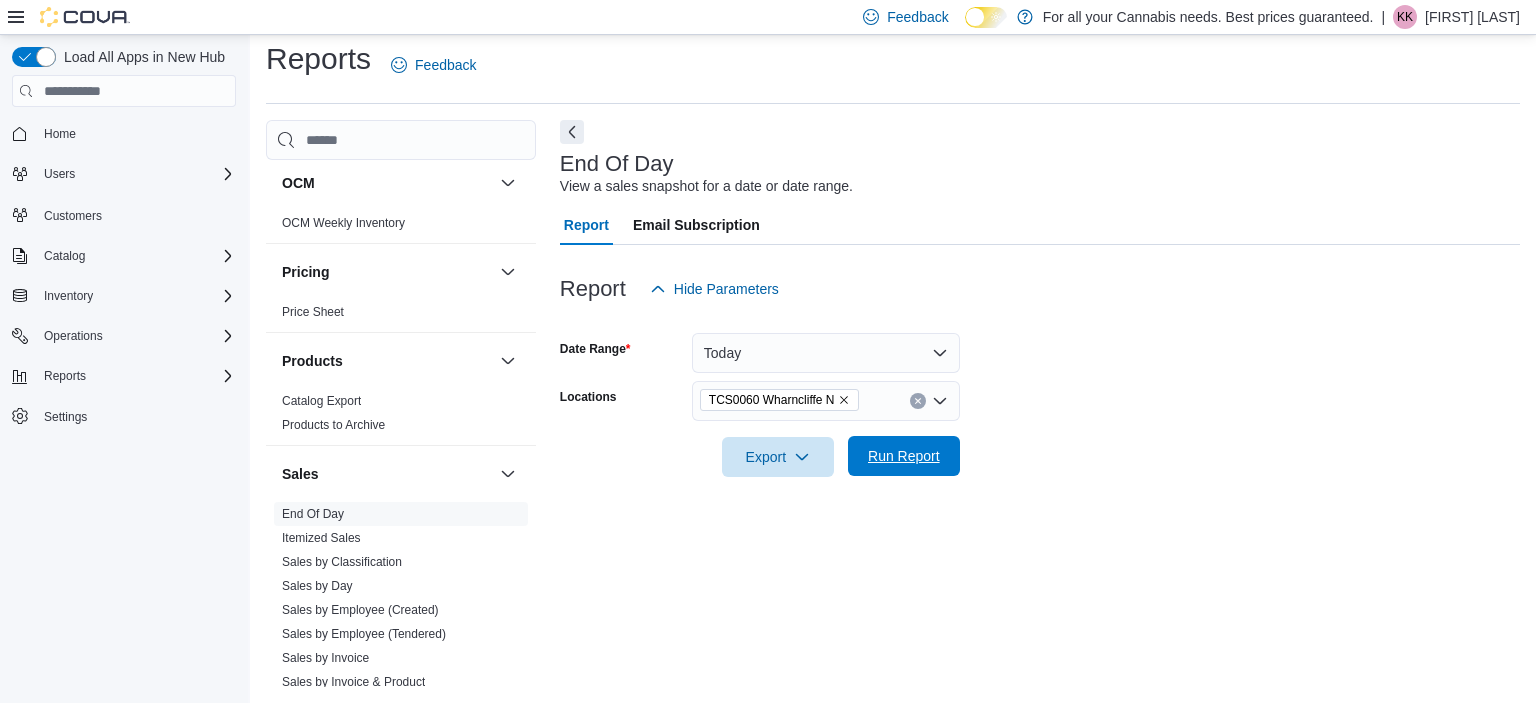 drag, startPoint x: 1018, startPoint y: 440, endPoint x: 912, endPoint y: 474, distance: 111.31936 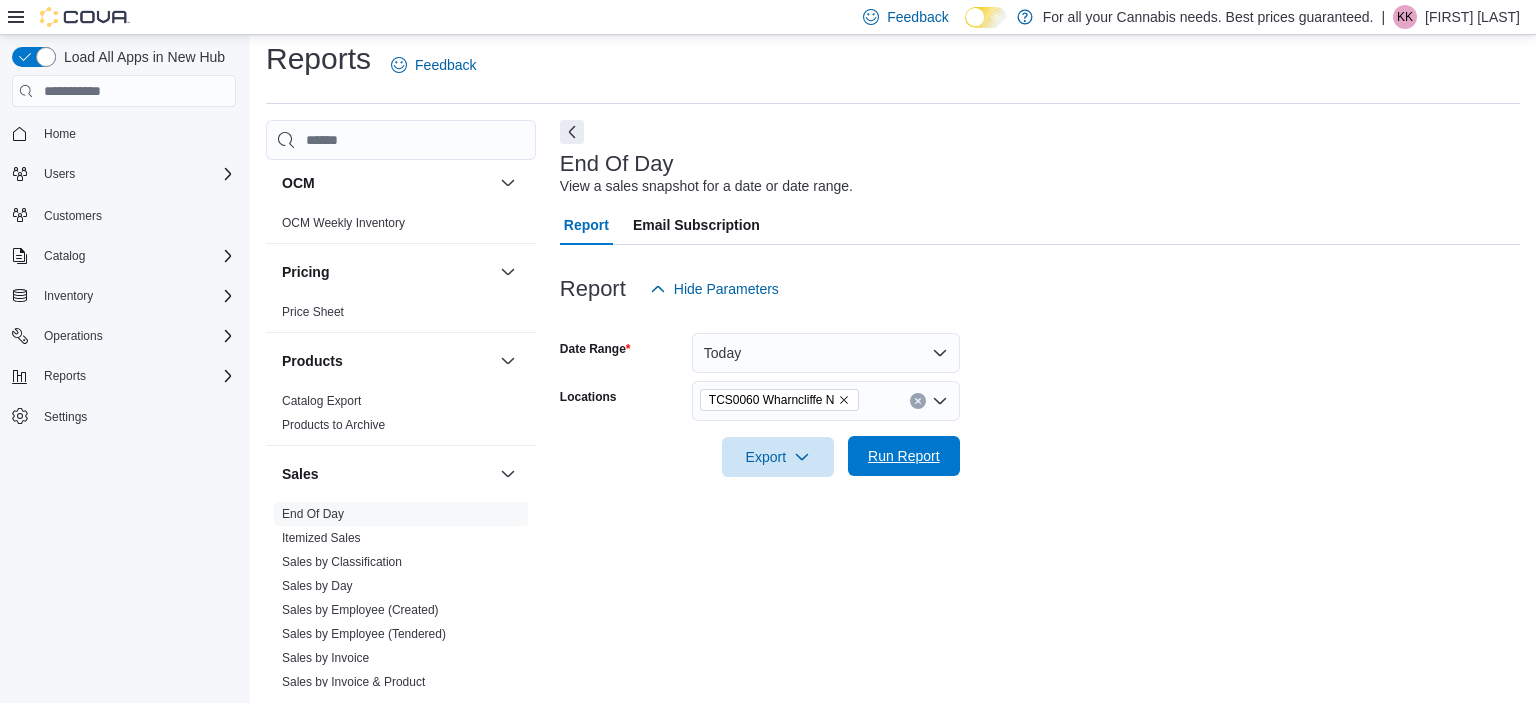 click on "Run Report" at bounding box center (904, 456) 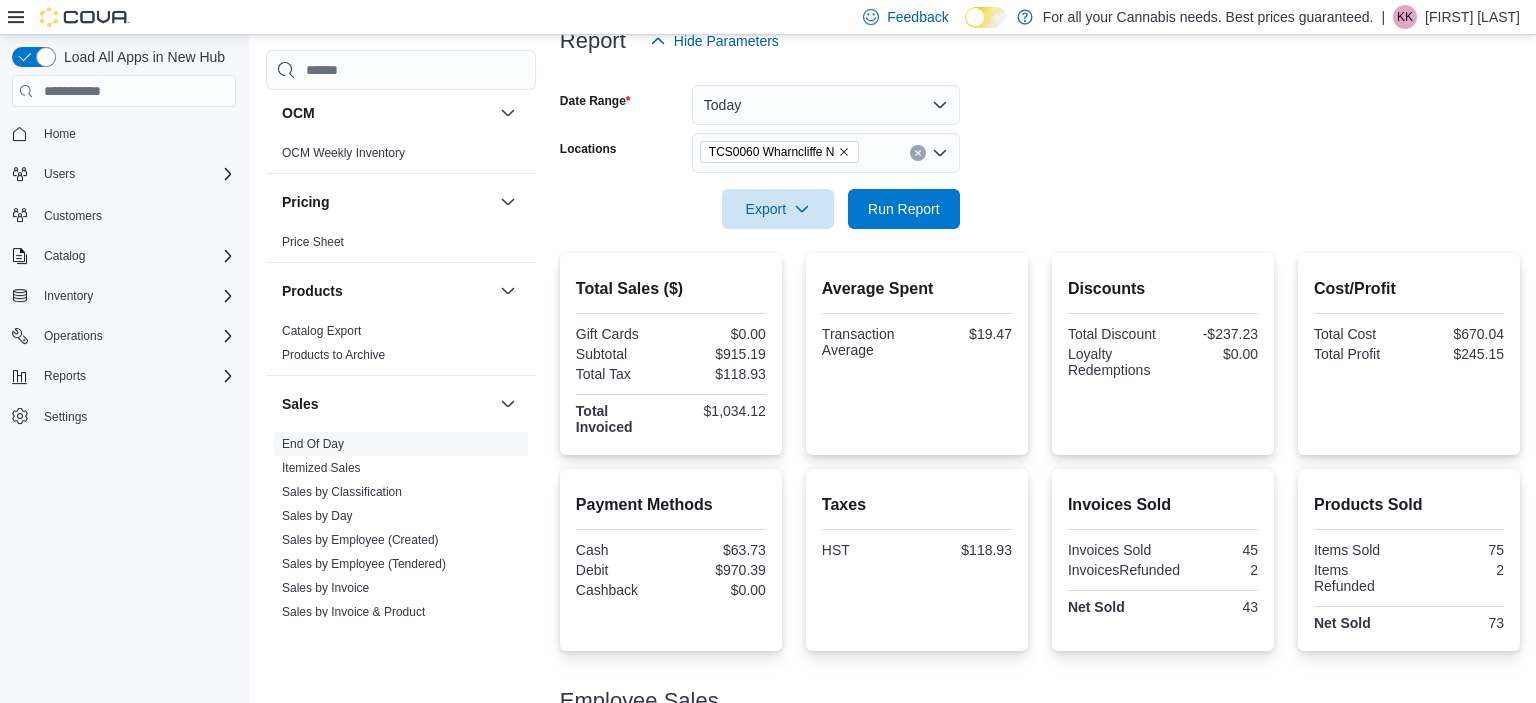 scroll, scrollTop: 260, scrollLeft: 0, axis: vertical 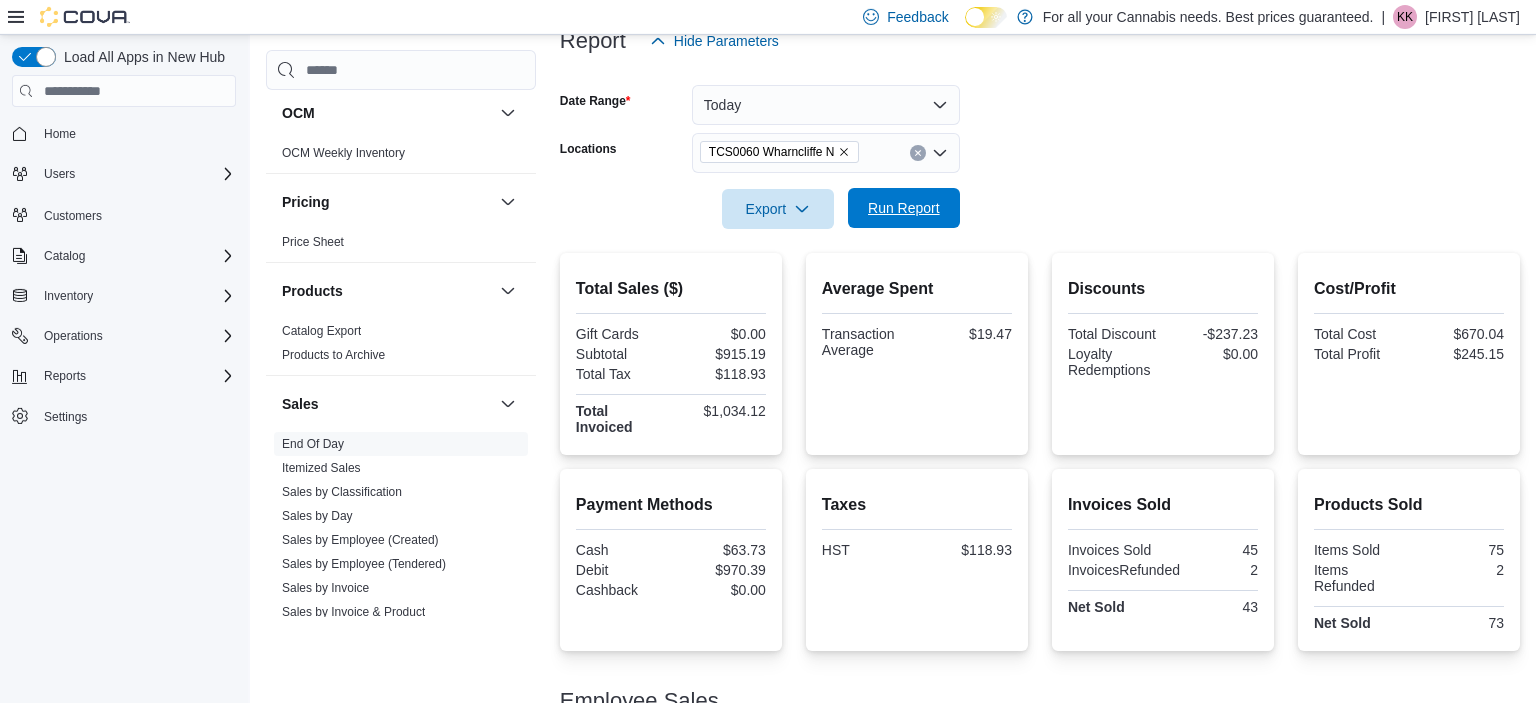 click on "Run Report" at bounding box center (904, 208) 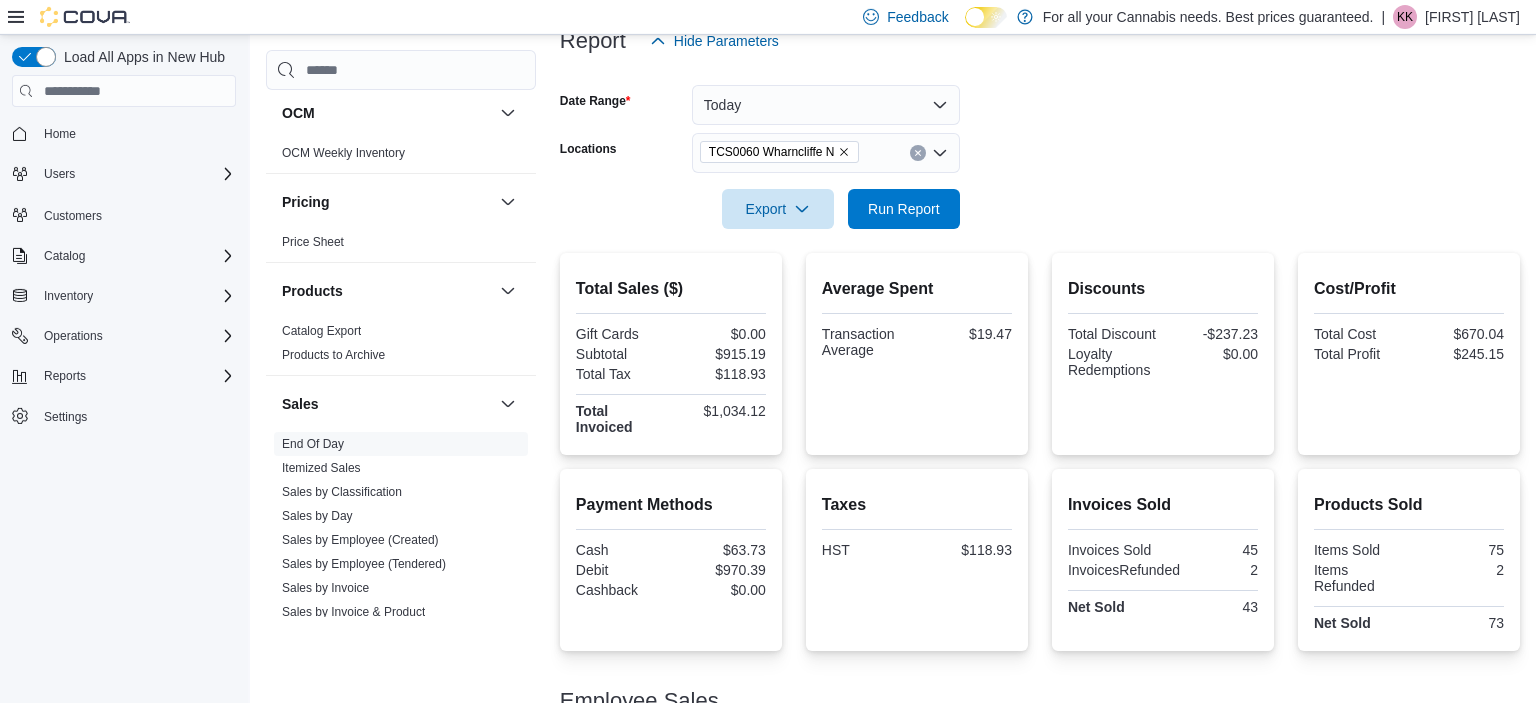 click on "$1,034.12" at bounding box center (720, 411) 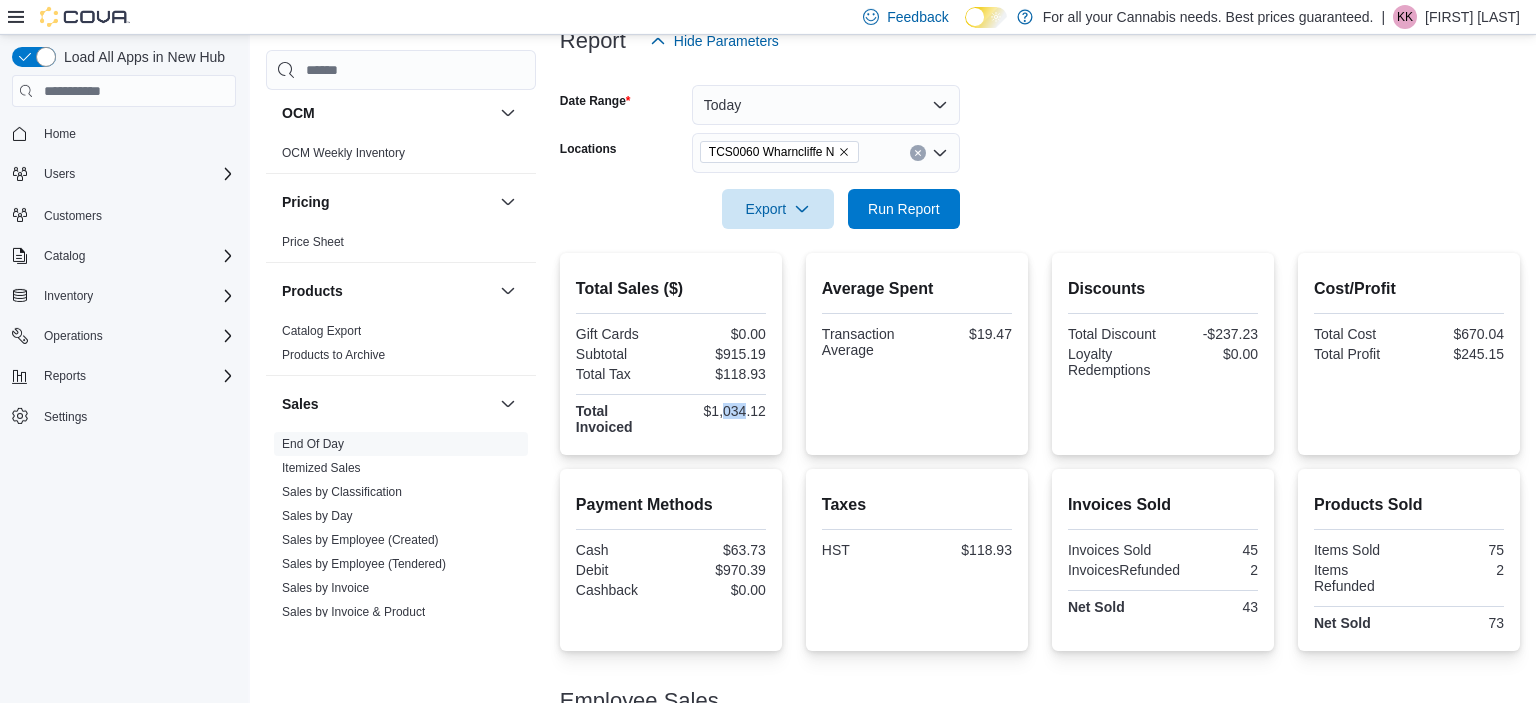 click on "$1,034.12" at bounding box center [720, 411] 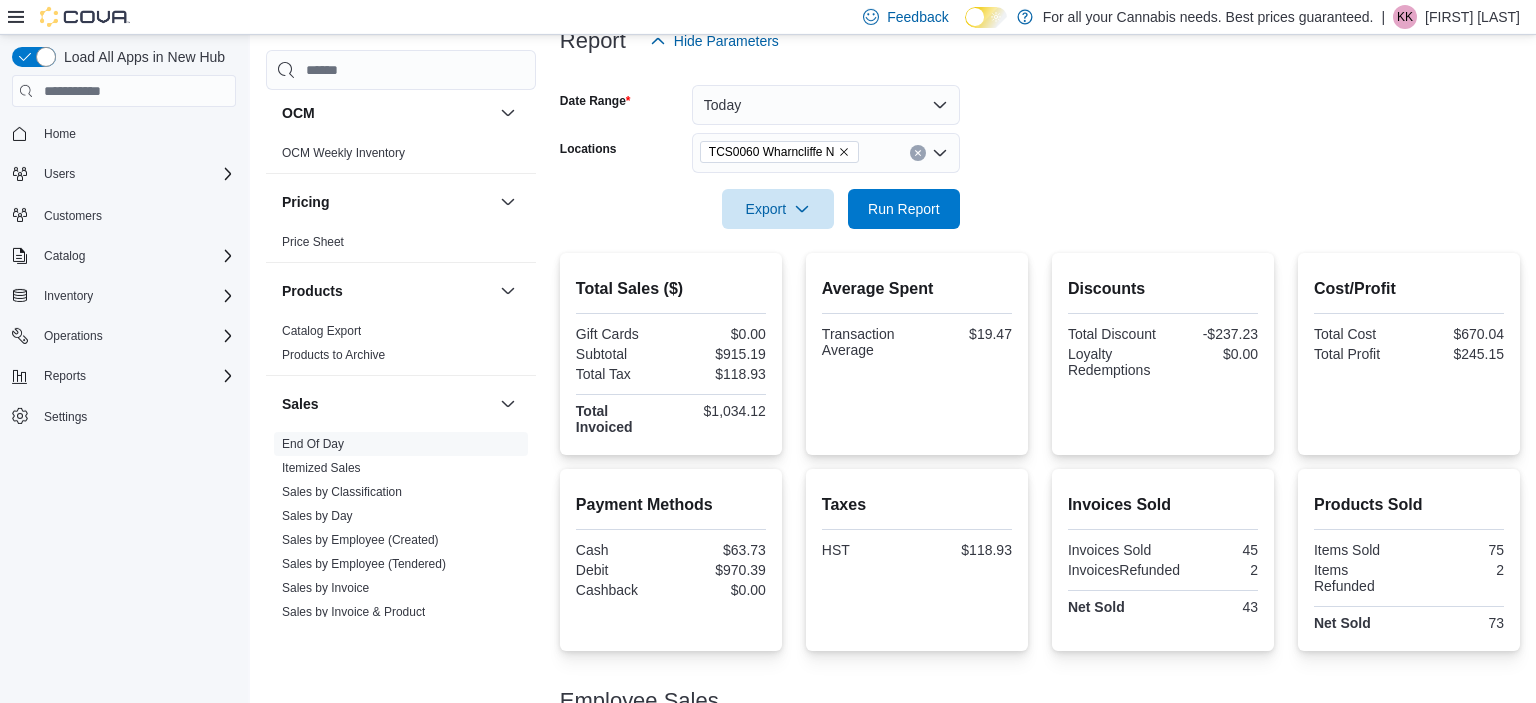 click on "$1,034.12" at bounding box center (720, 411) 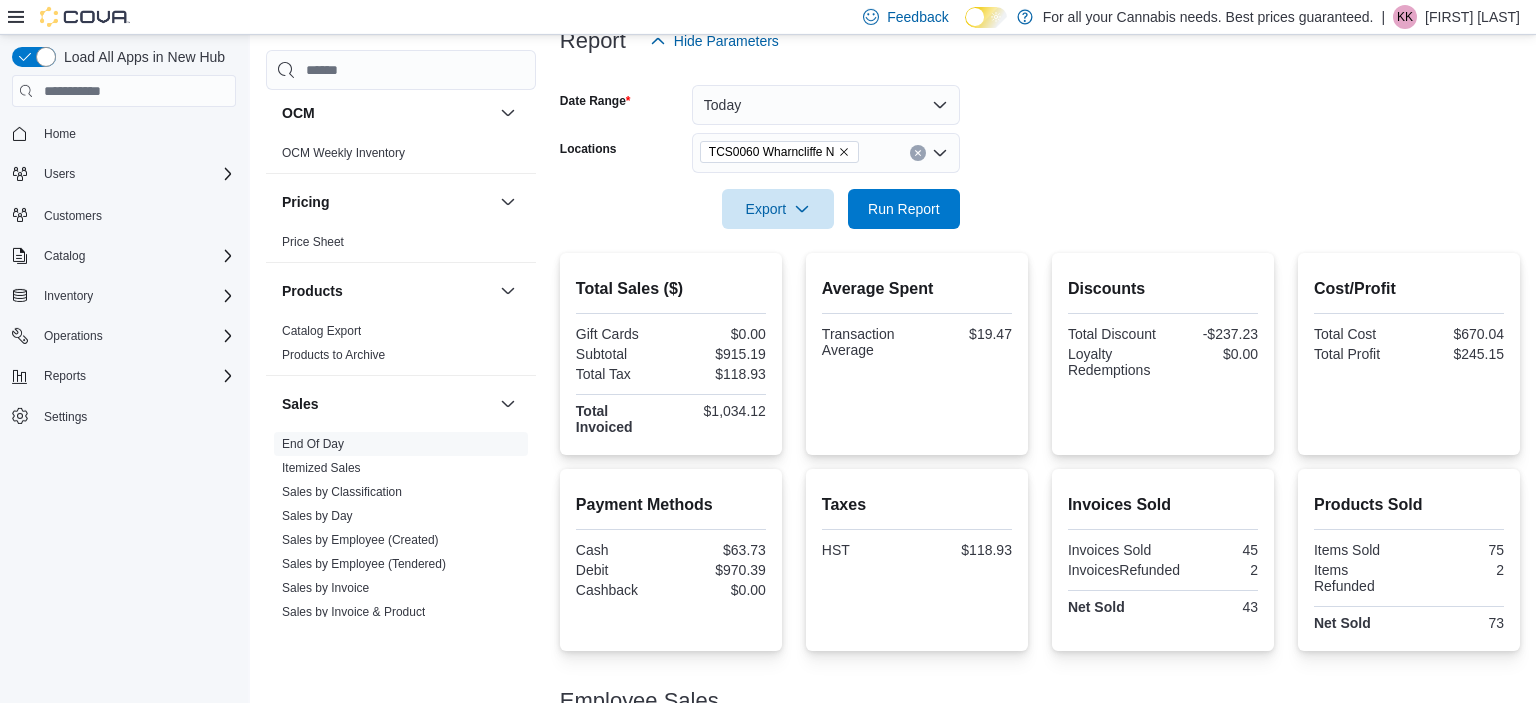 scroll, scrollTop: 399, scrollLeft: 0, axis: vertical 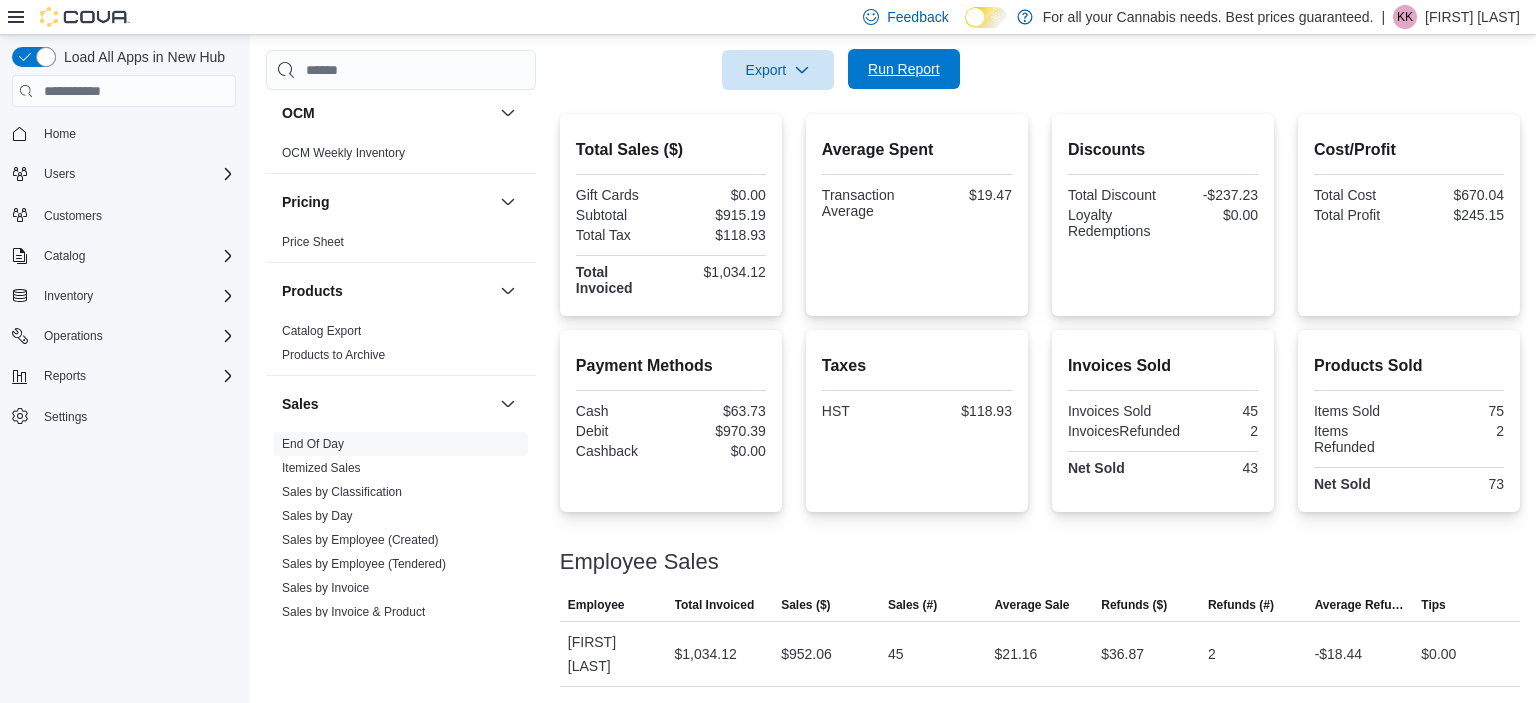 click on "Run Report" at bounding box center (904, 69) 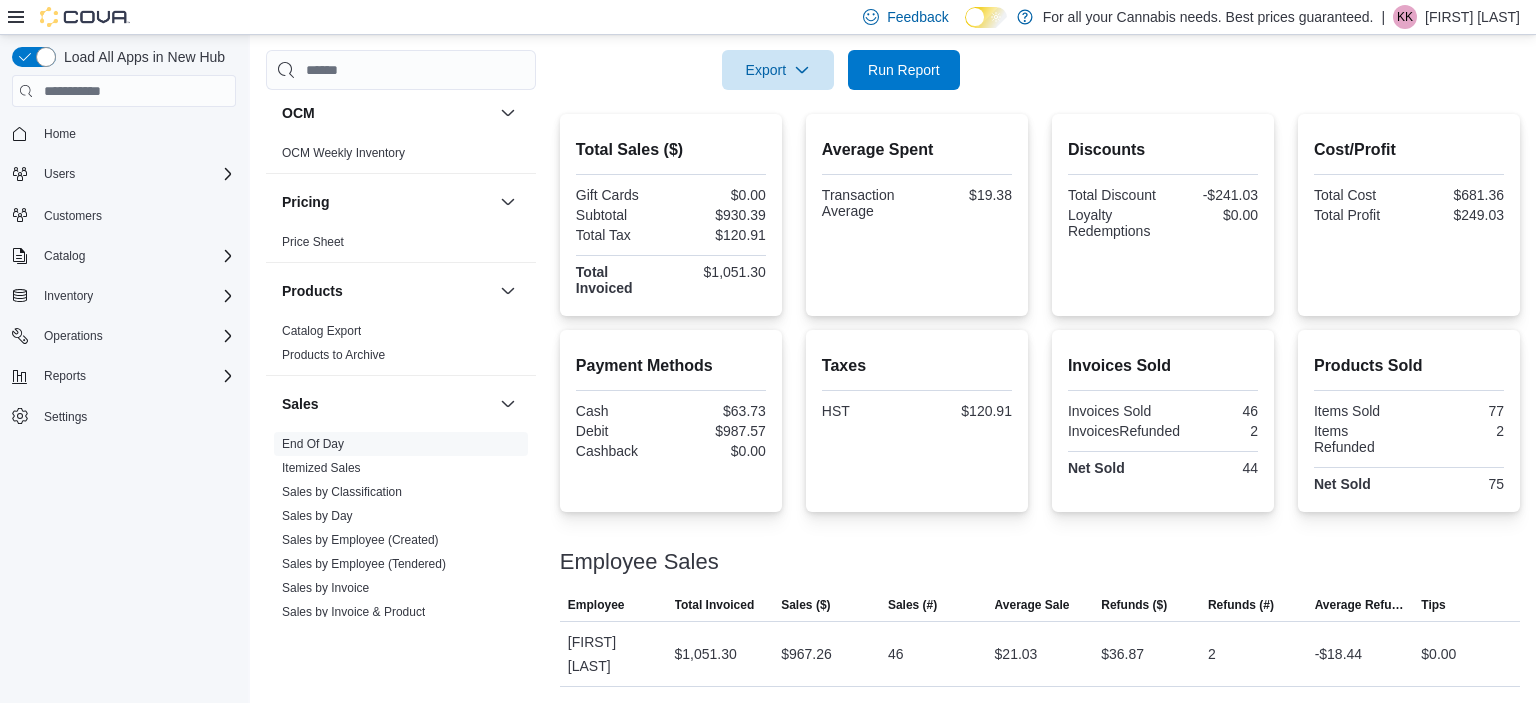 click on "$1,051.30" at bounding box center [720, 272] 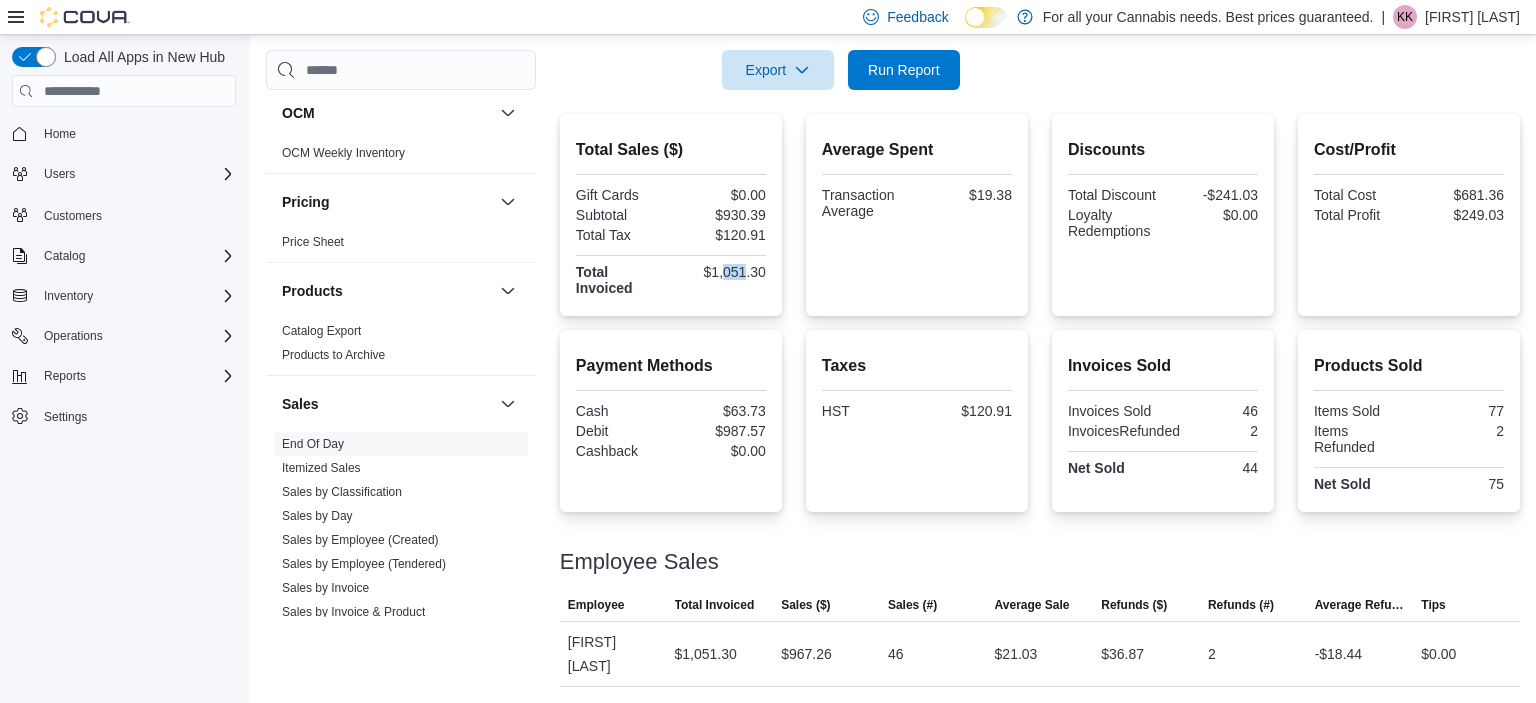 click on "$1,051.30" at bounding box center (720, 272) 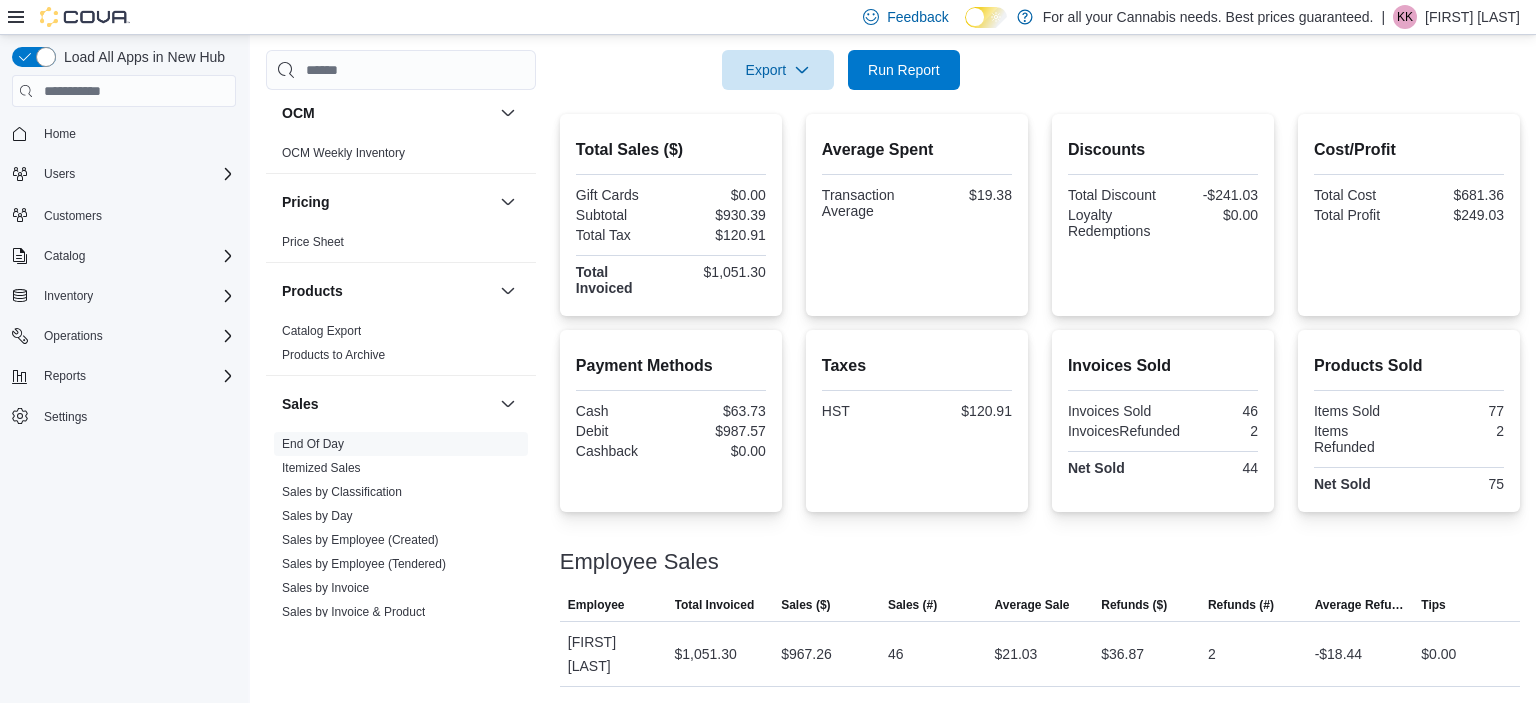 click on "$1,051.30" at bounding box center [720, 272] 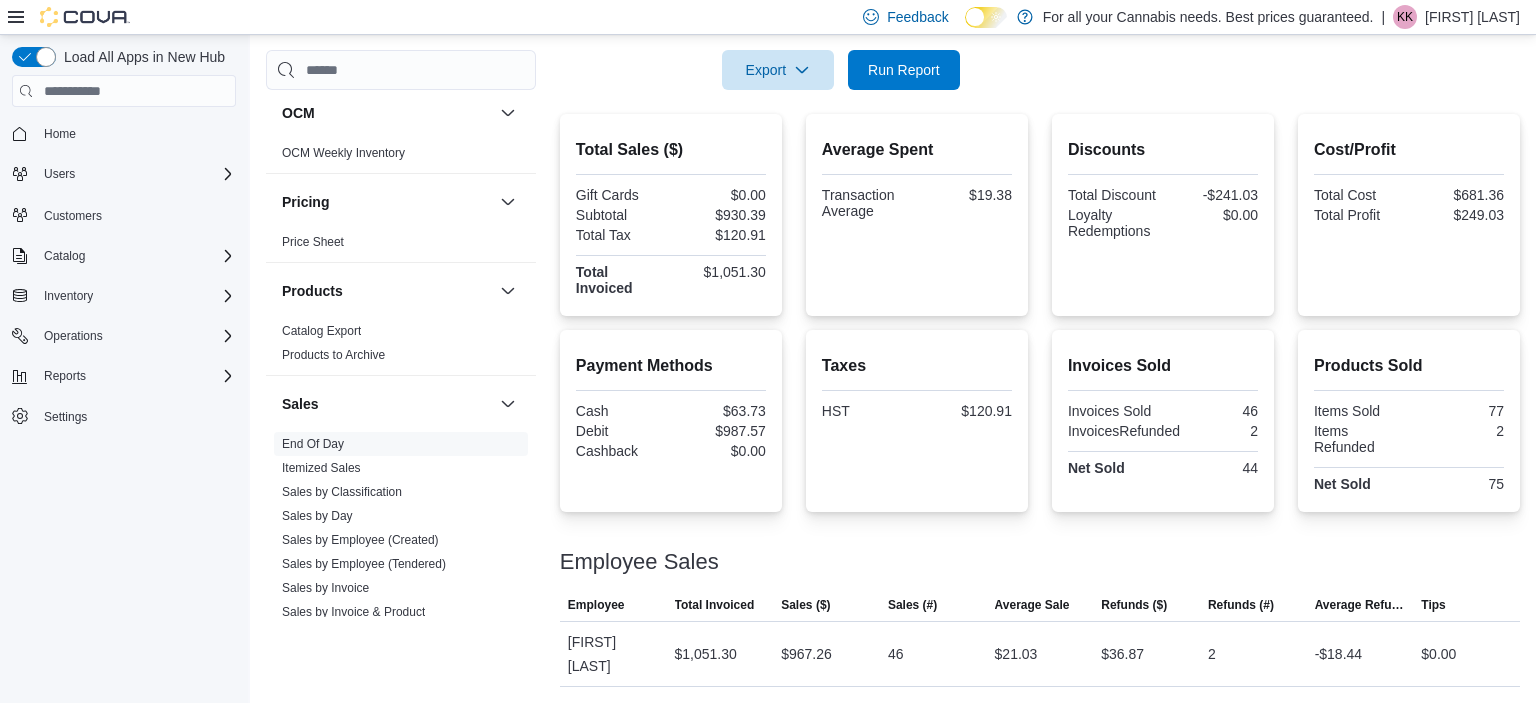 click on "$987.57" at bounding box center (720, 431) 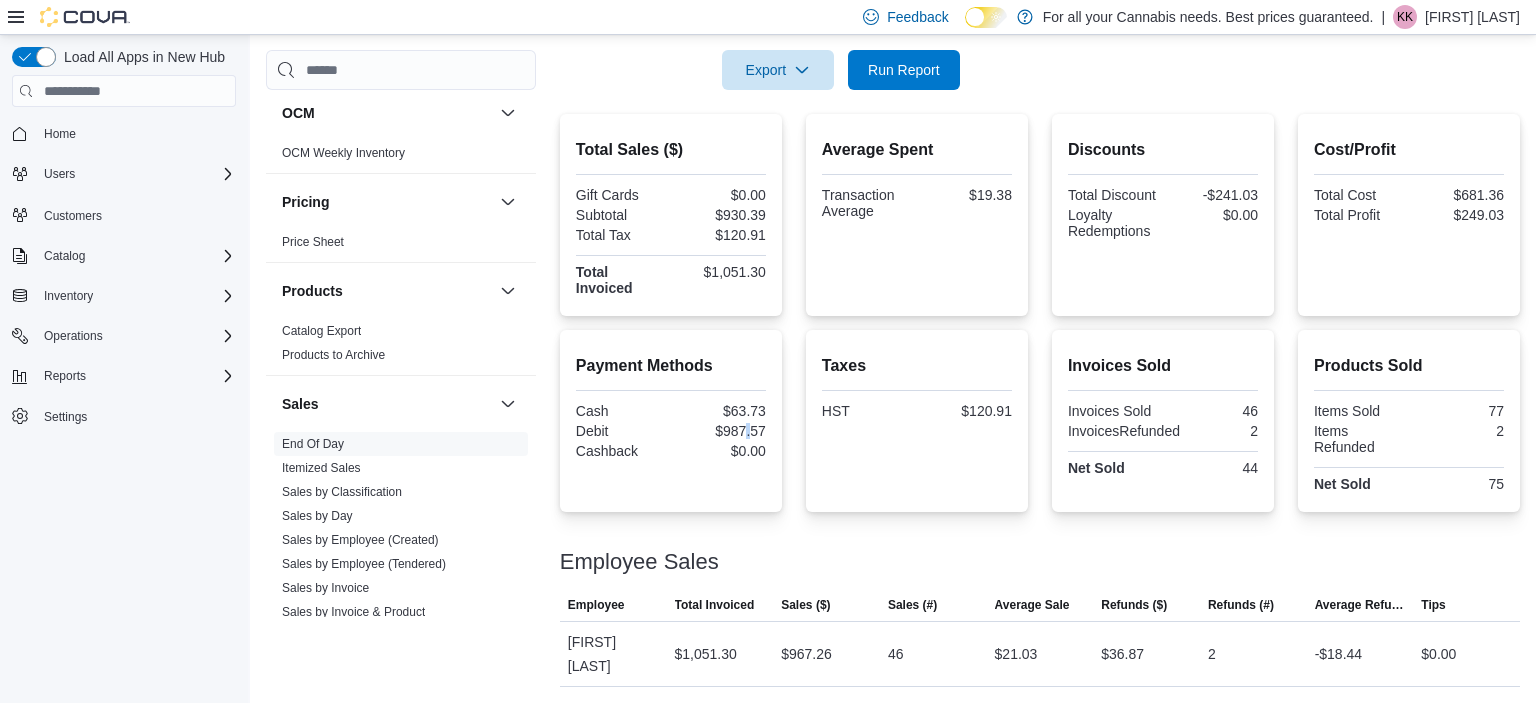 click on "$987.57" at bounding box center [720, 431] 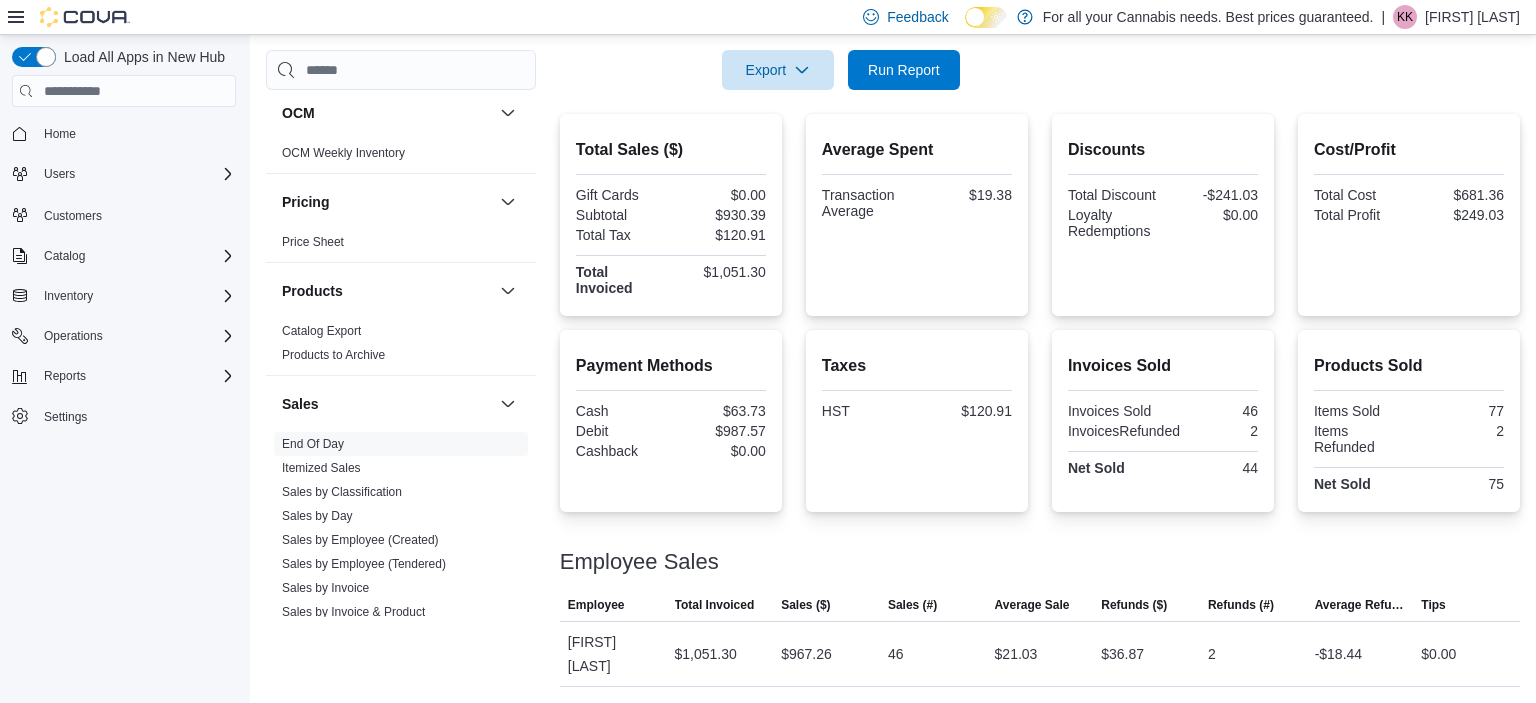click on "$987.57" at bounding box center (720, 431) 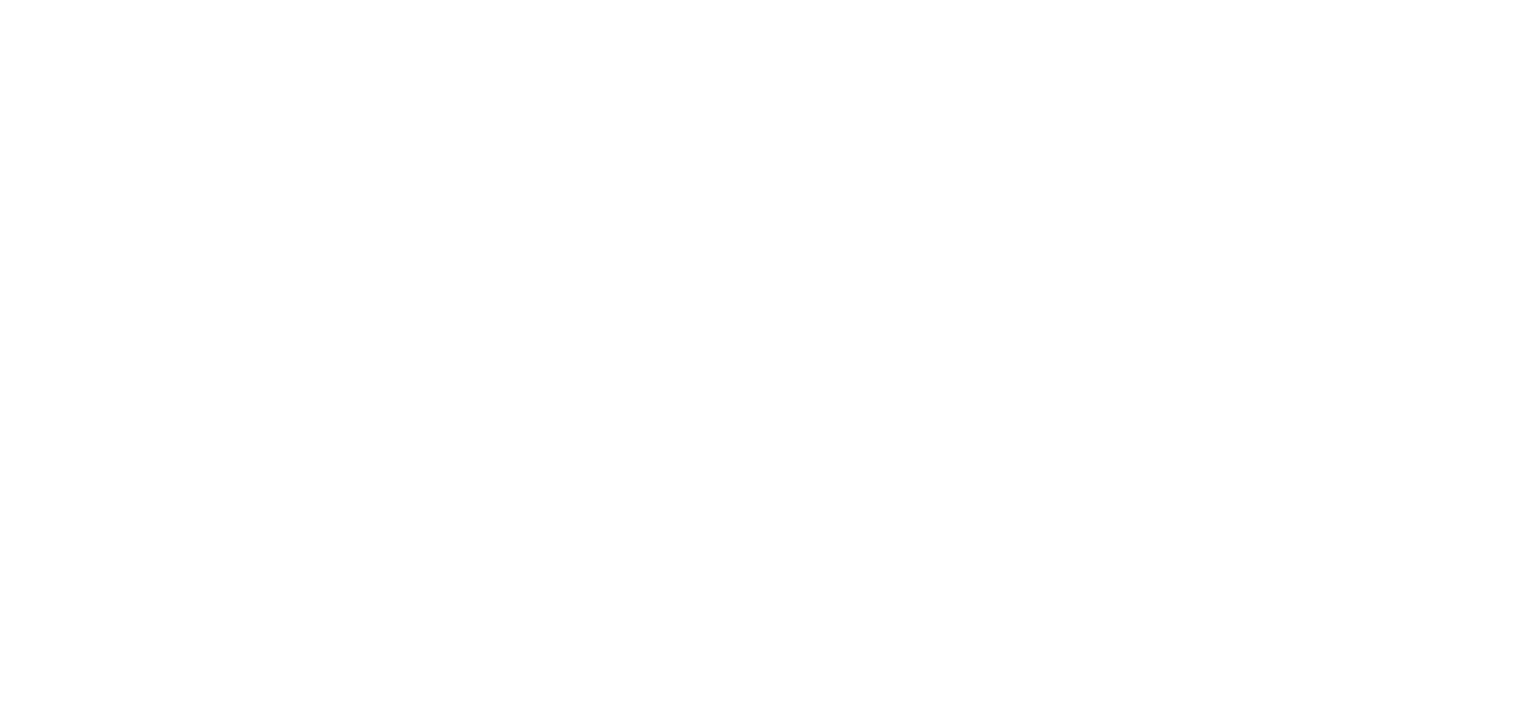 scroll, scrollTop: 0, scrollLeft: 0, axis: both 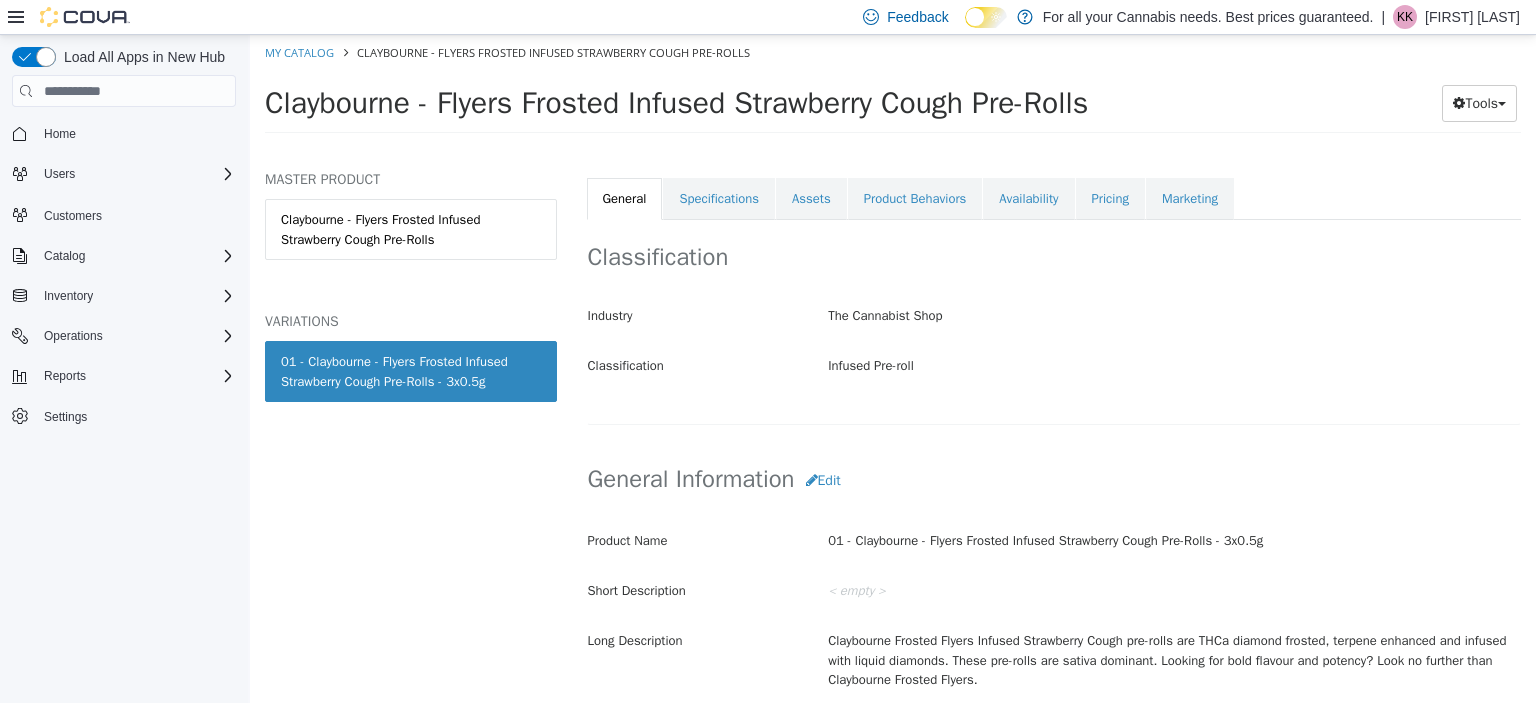 click on "01 - Claybourne - Flyers Frosted Infused Strawberry Cough Pre-Rolls - 3x0.5g" at bounding box center [1174, 541] 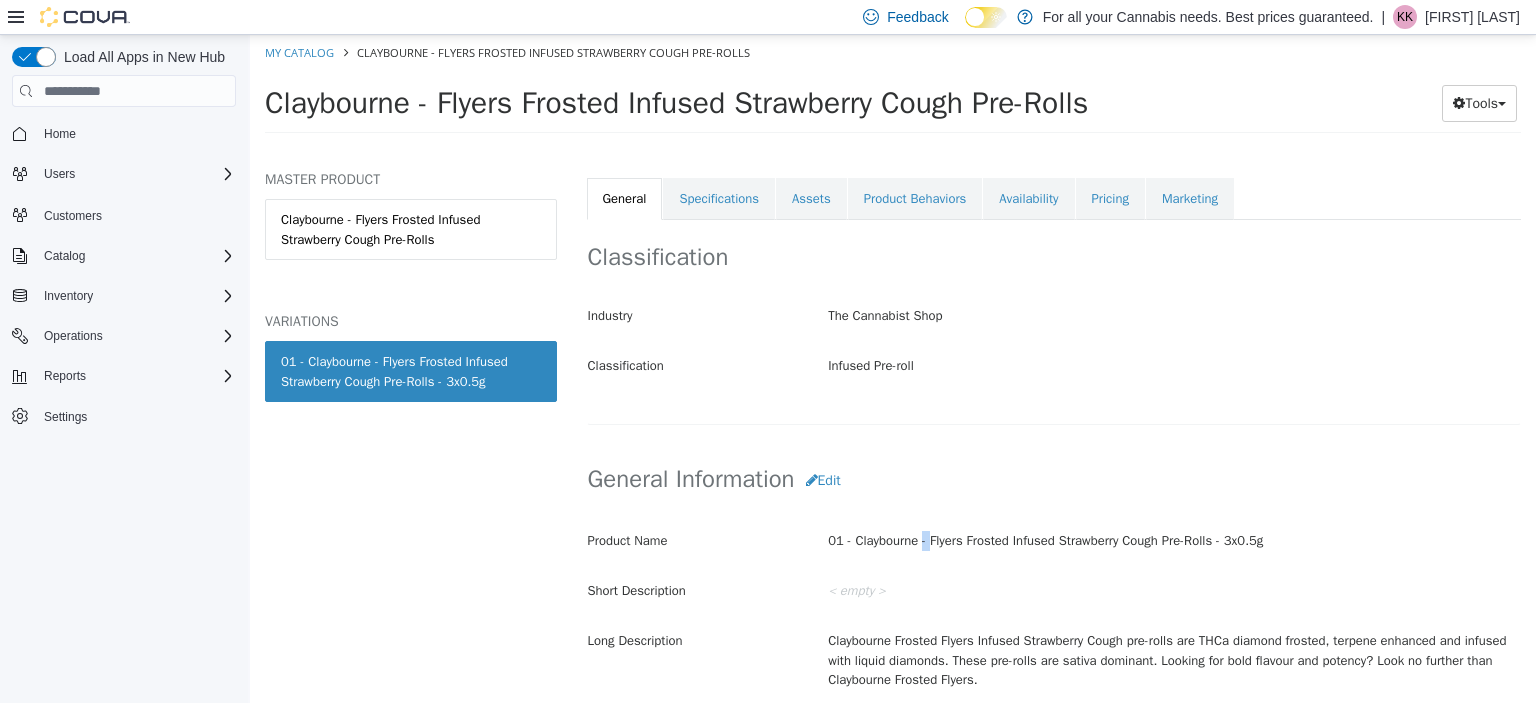 click on "01 - Claybourne - Flyers Frosted Infused Strawberry Cough Pre-Rolls - 3x0.5g" at bounding box center (1174, 541) 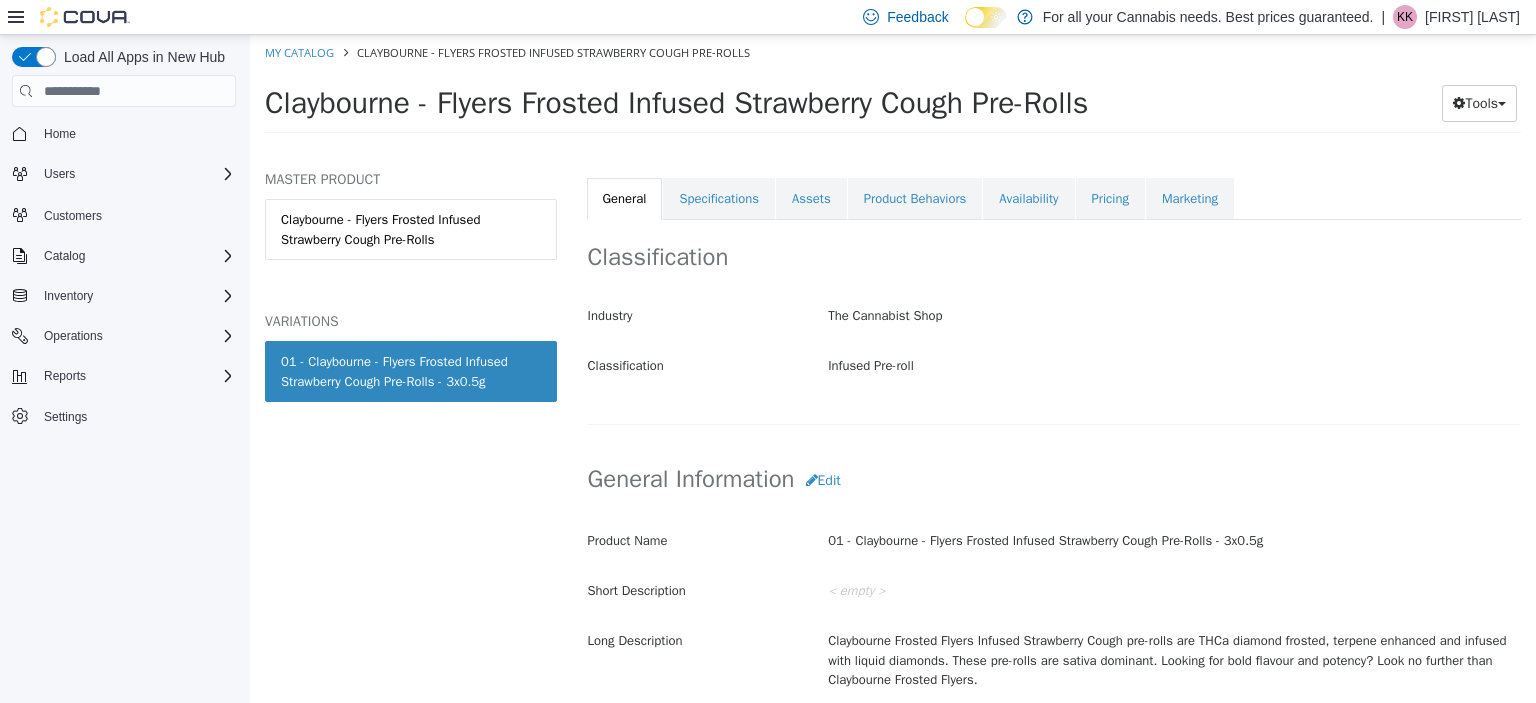 click on "01 - Claybourne - Flyers Frosted Infused Strawberry Cough Pre-Rolls - 3x0.5g" at bounding box center [1174, 541] 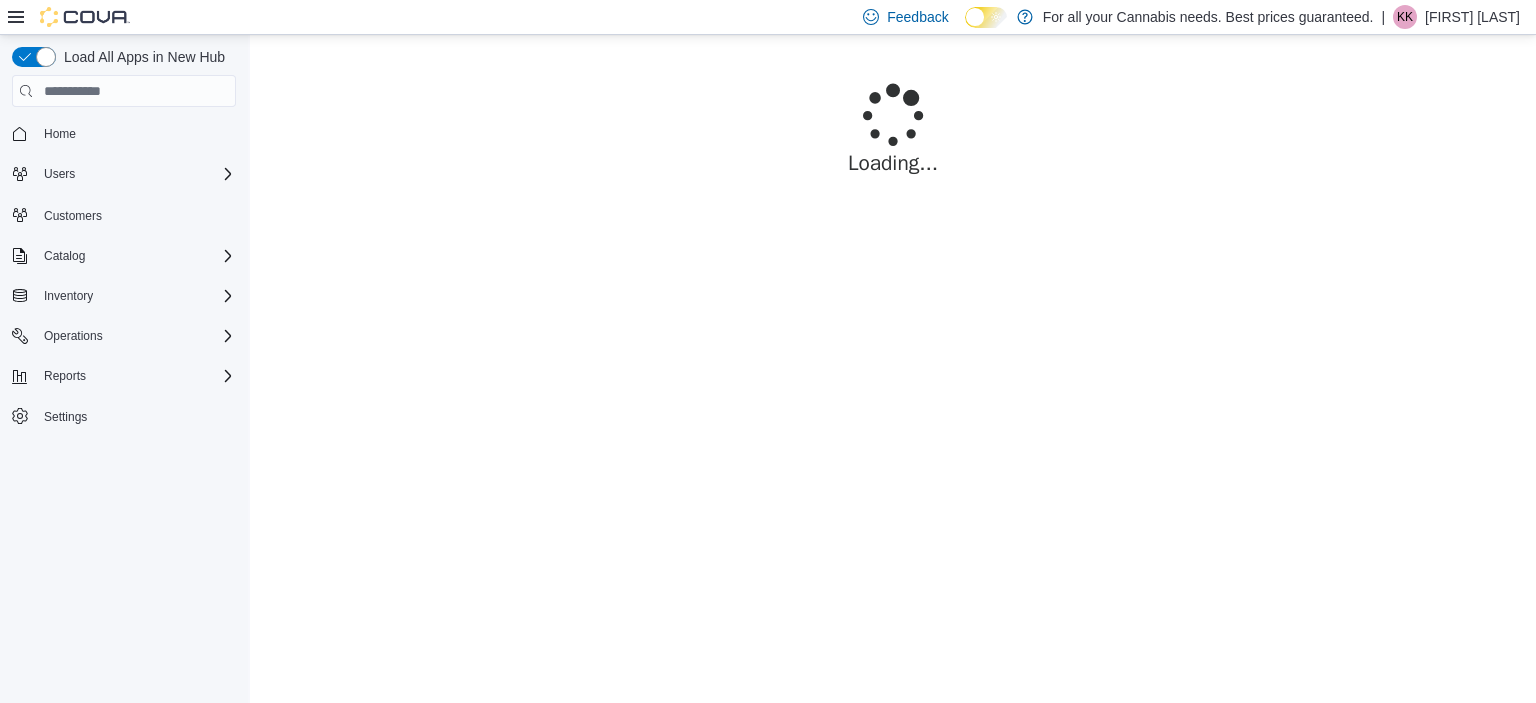 scroll, scrollTop: 0, scrollLeft: 0, axis: both 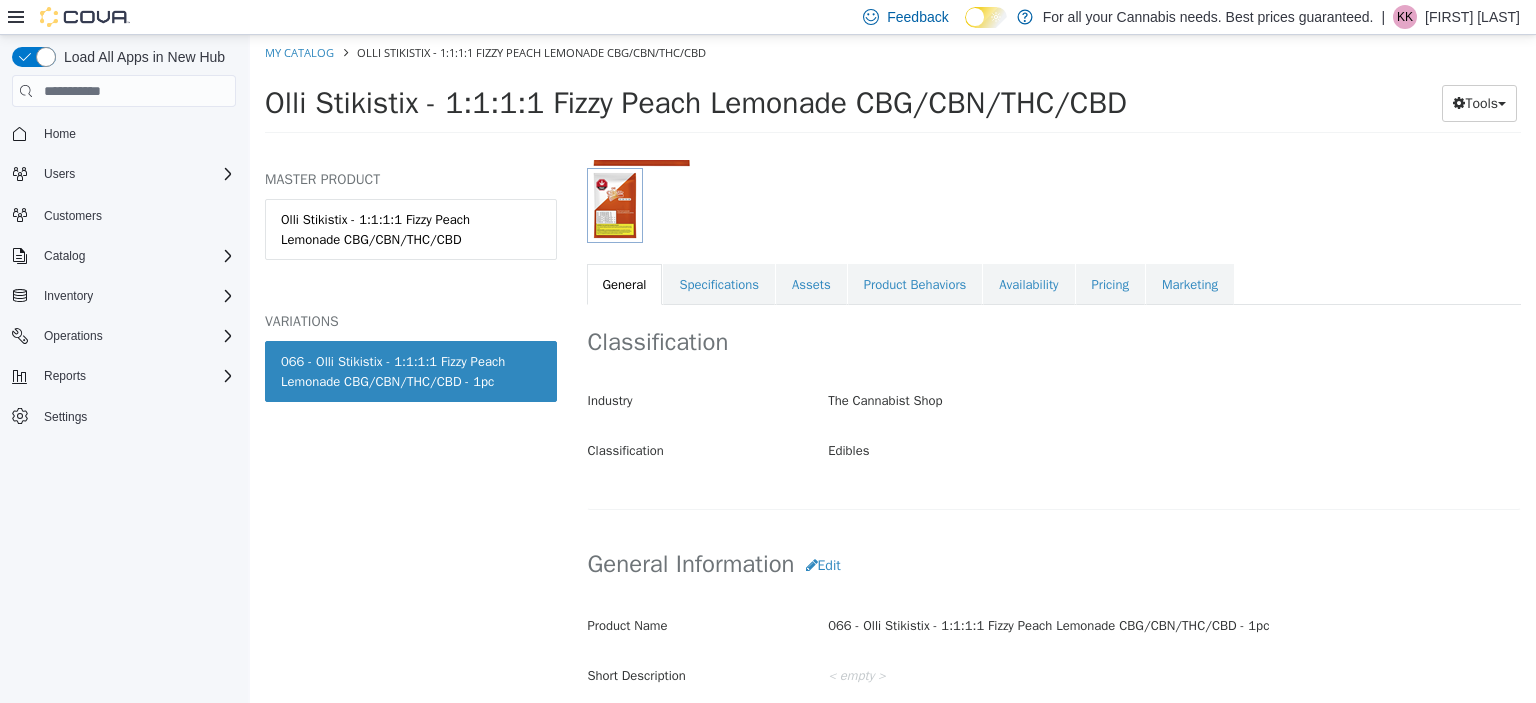 click on "066 - Olli Stikistix - 1:1:1:1 Fizzy Peach Lemonade CBG/CBN/THC/CBD - 1pc" at bounding box center [1174, 626] 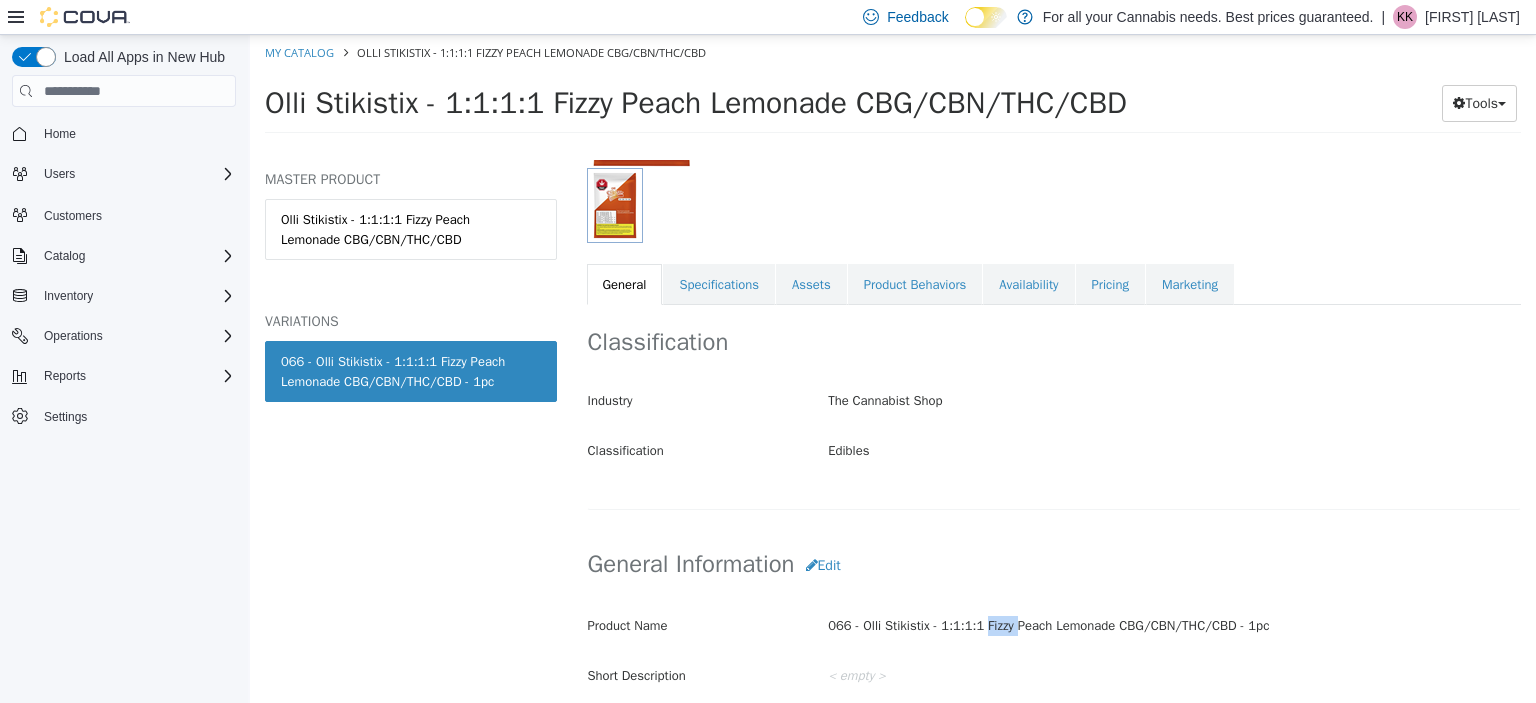 click on "066 - Olli Stikistix - 1:1:1:1 Fizzy Peach Lemonade CBG/CBN/THC/CBD - 1pc" at bounding box center (1174, 626) 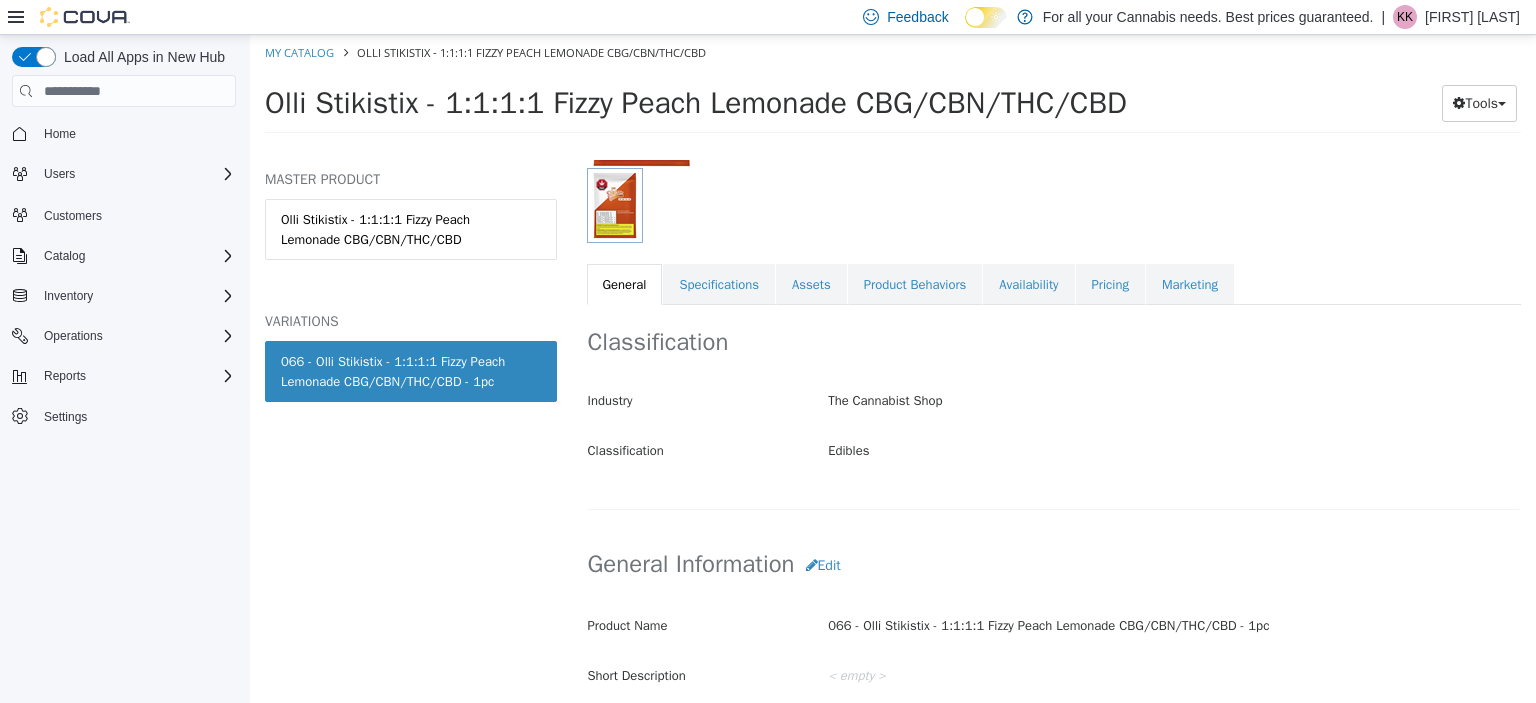 click on "066 - Olli Stikistix - 1:1:1:1 Fizzy Peach Lemonade CBG/CBN/THC/CBD - 1pc" at bounding box center (1174, 626) 